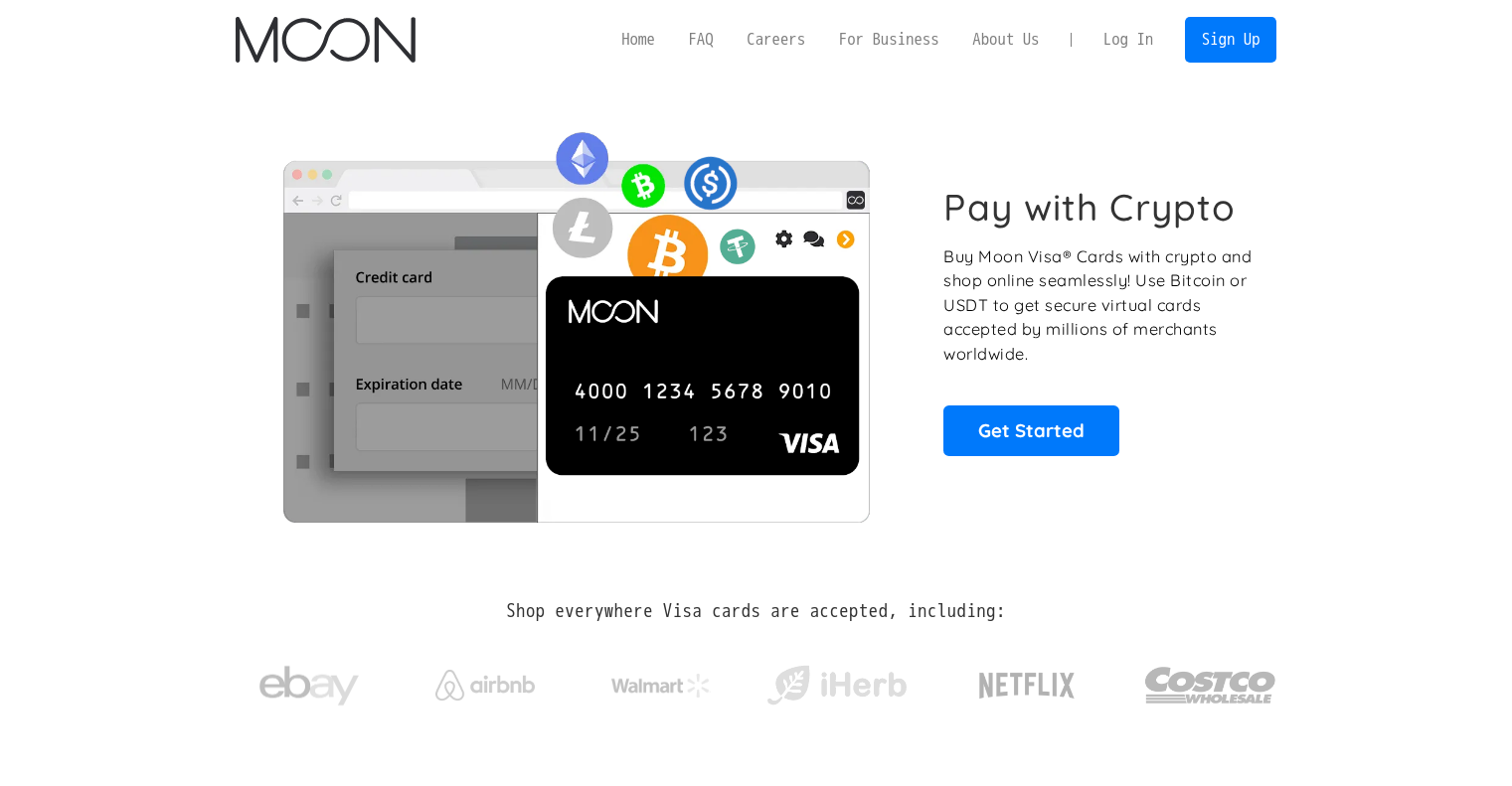 scroll, scrollTop: 0, scrollLeft: 0, axis: both 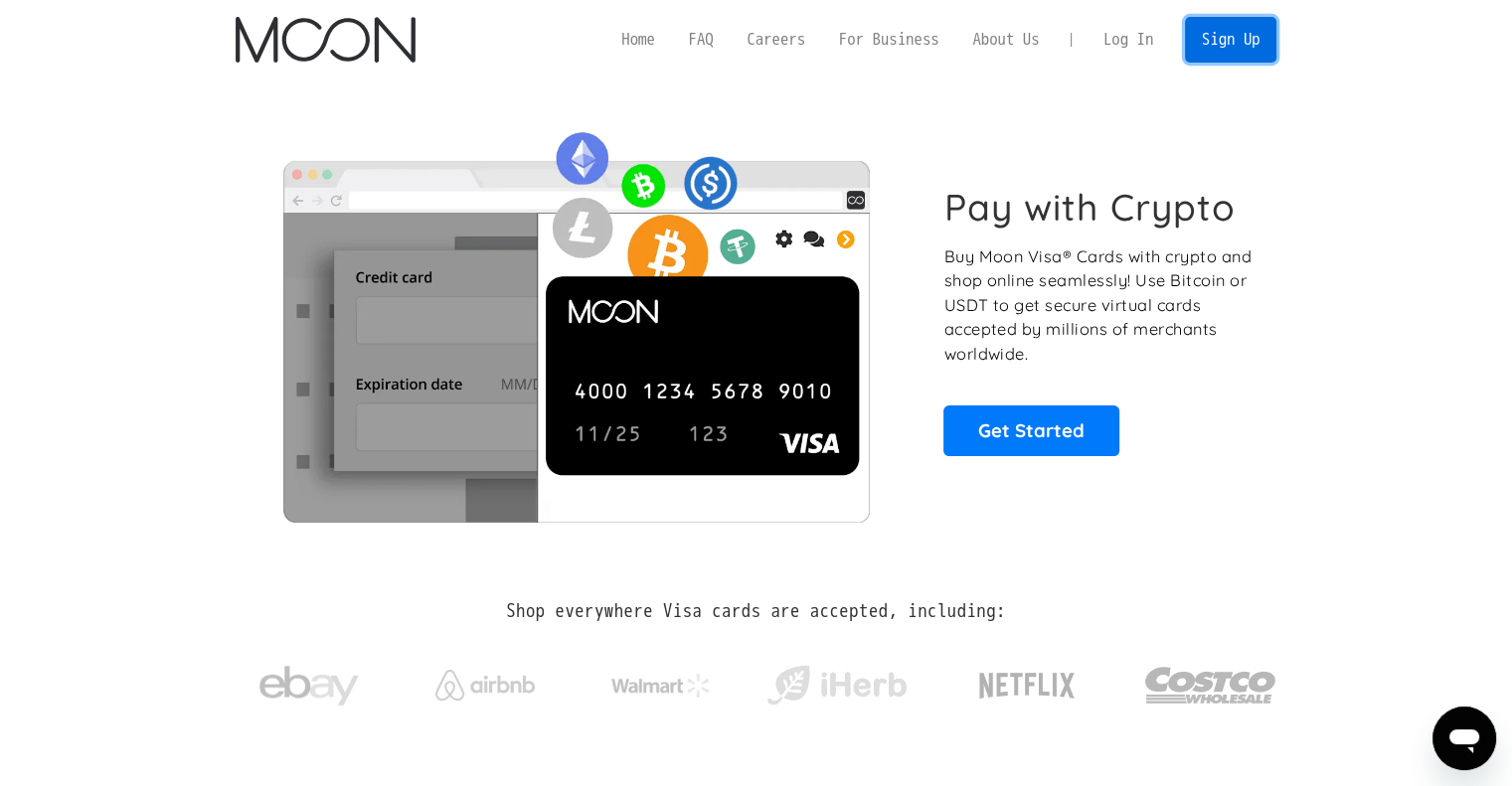 click on "Sign Up" at bounding box center [1231, 39] 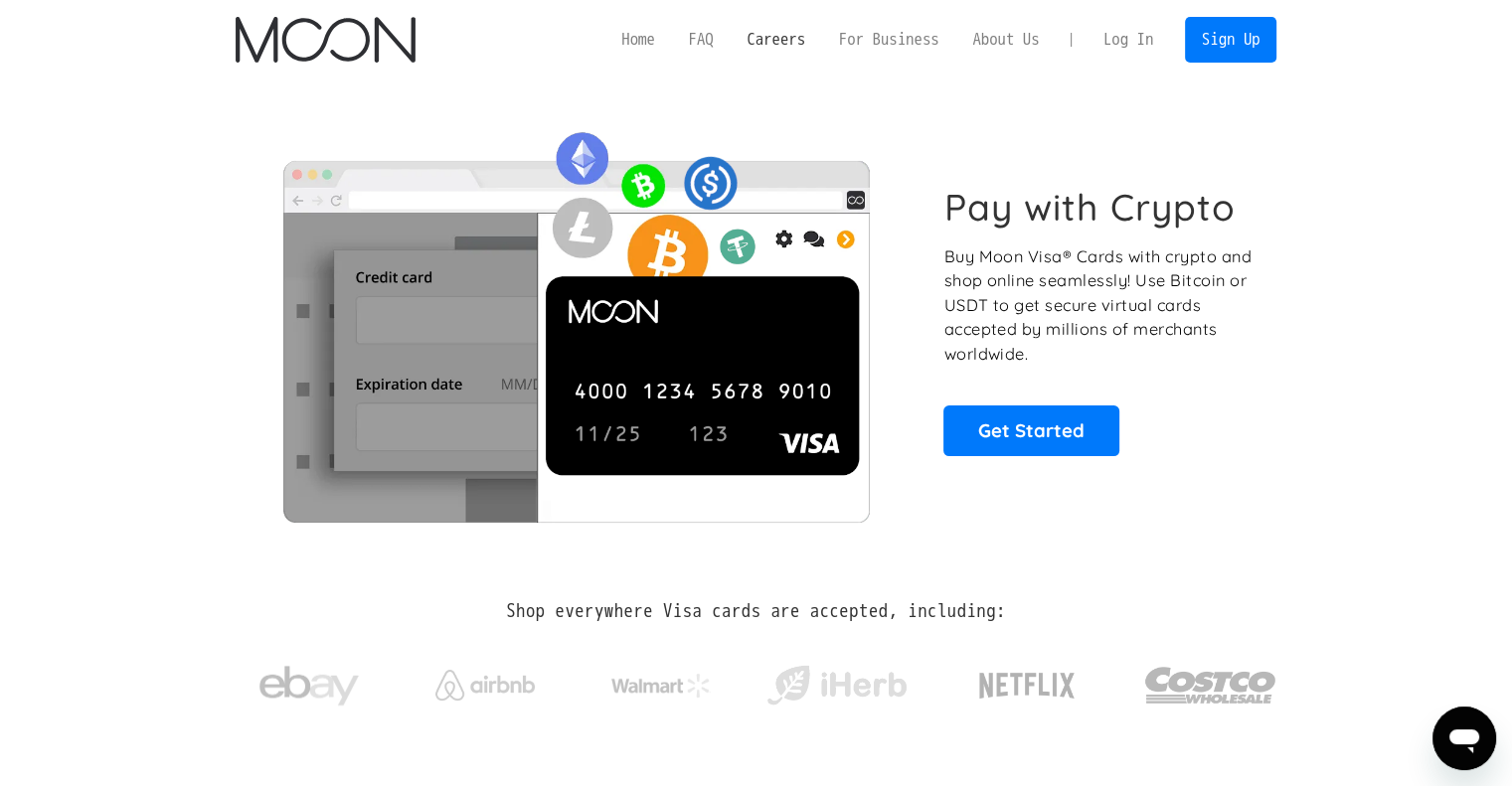 click on "Careers" at bounding box center [775, 39] 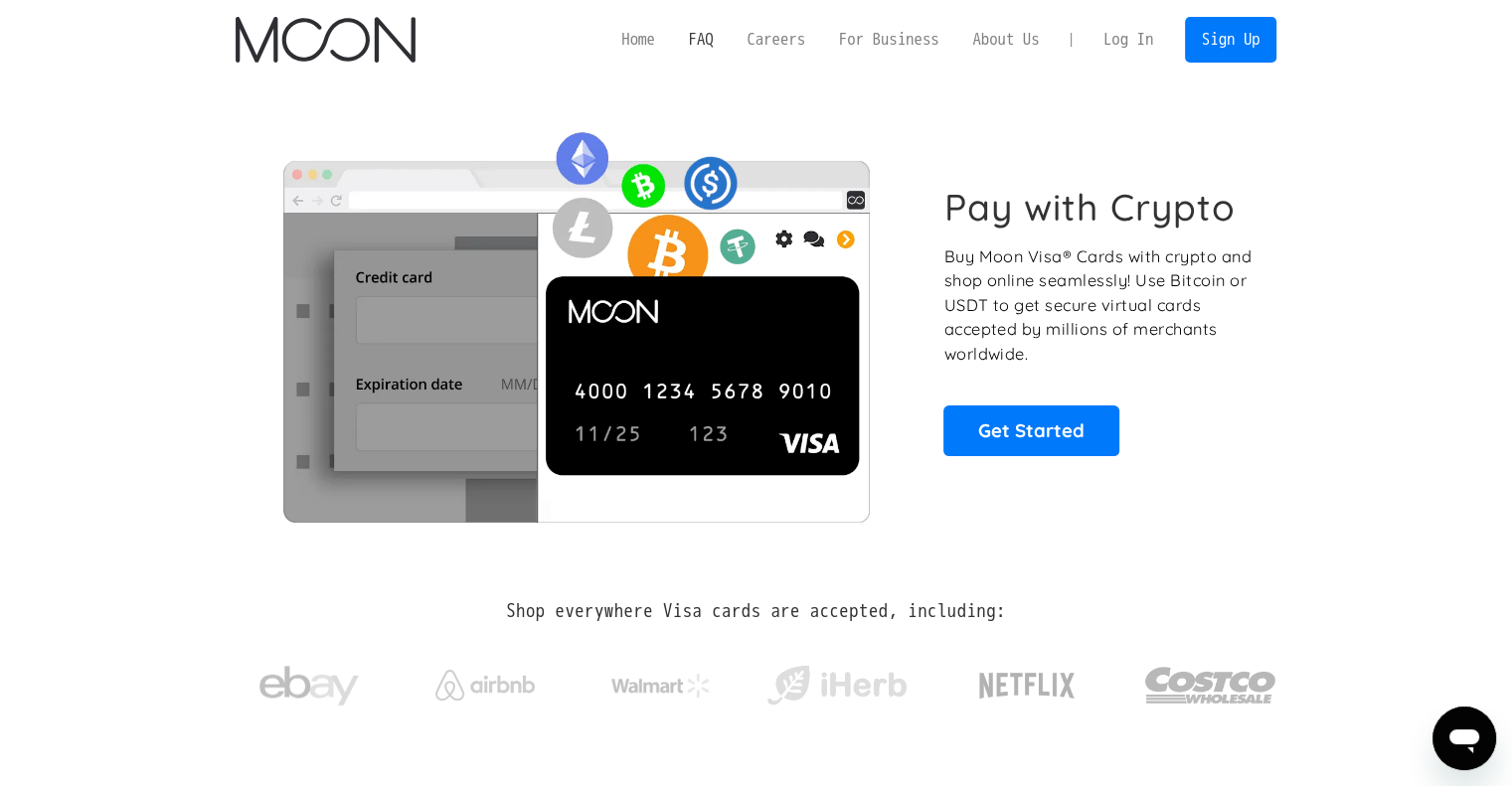 click on "FAQ" at bounding box center (701, 39) 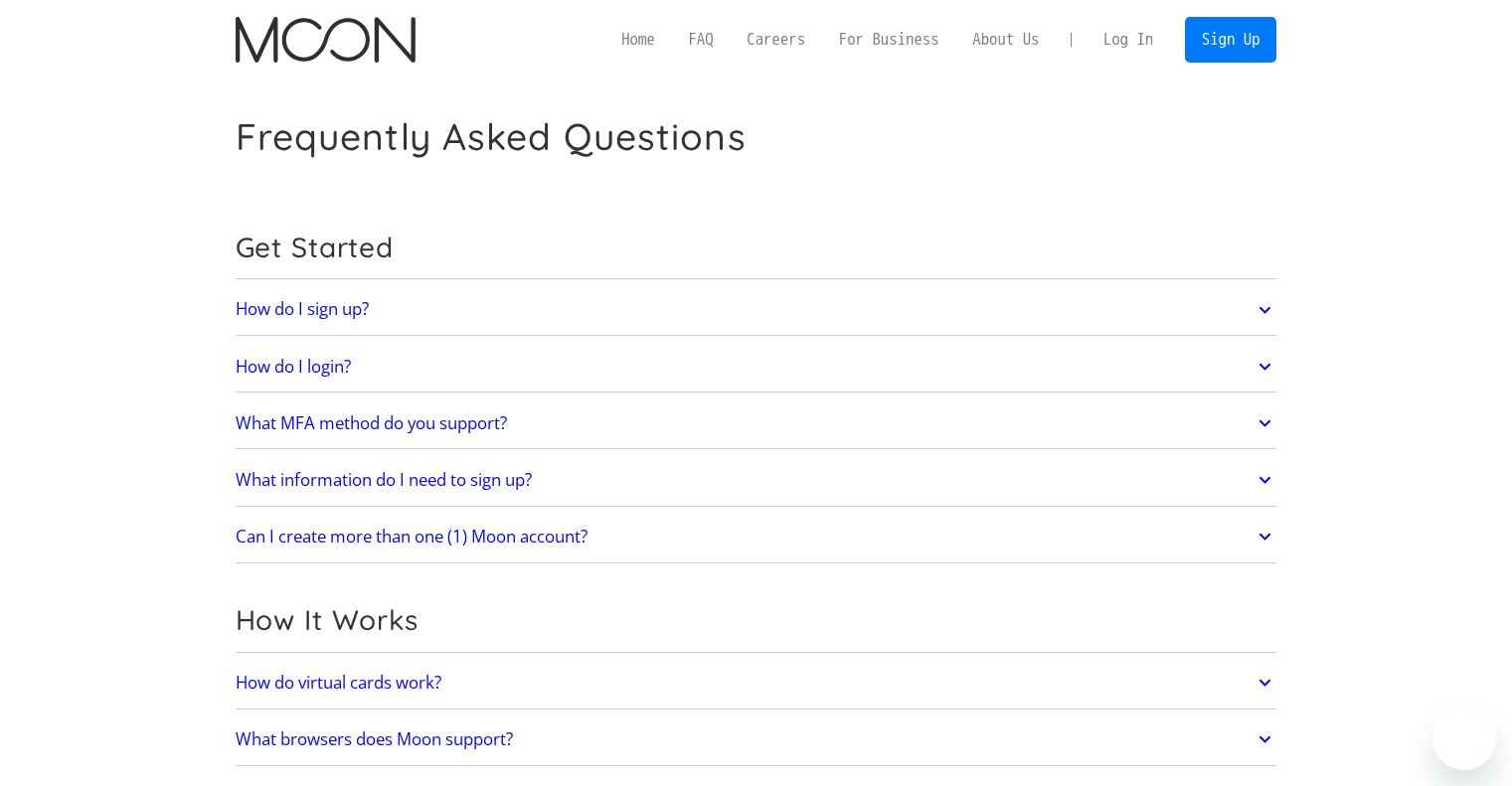 scroll, scrollTop: 0, scrollLeft: 0, axis: both 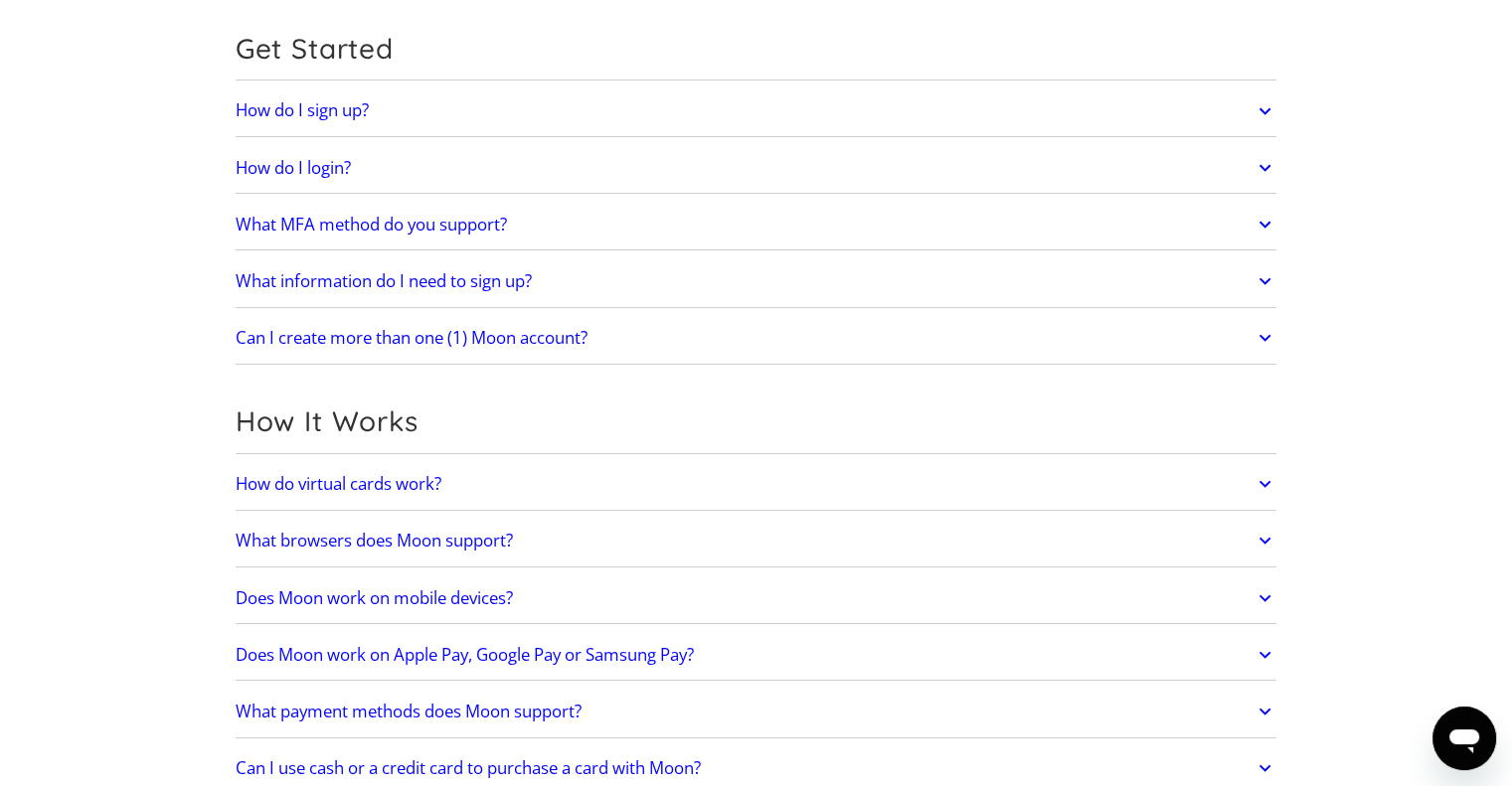 click on "How It Works" at bounding box center (756, 427) 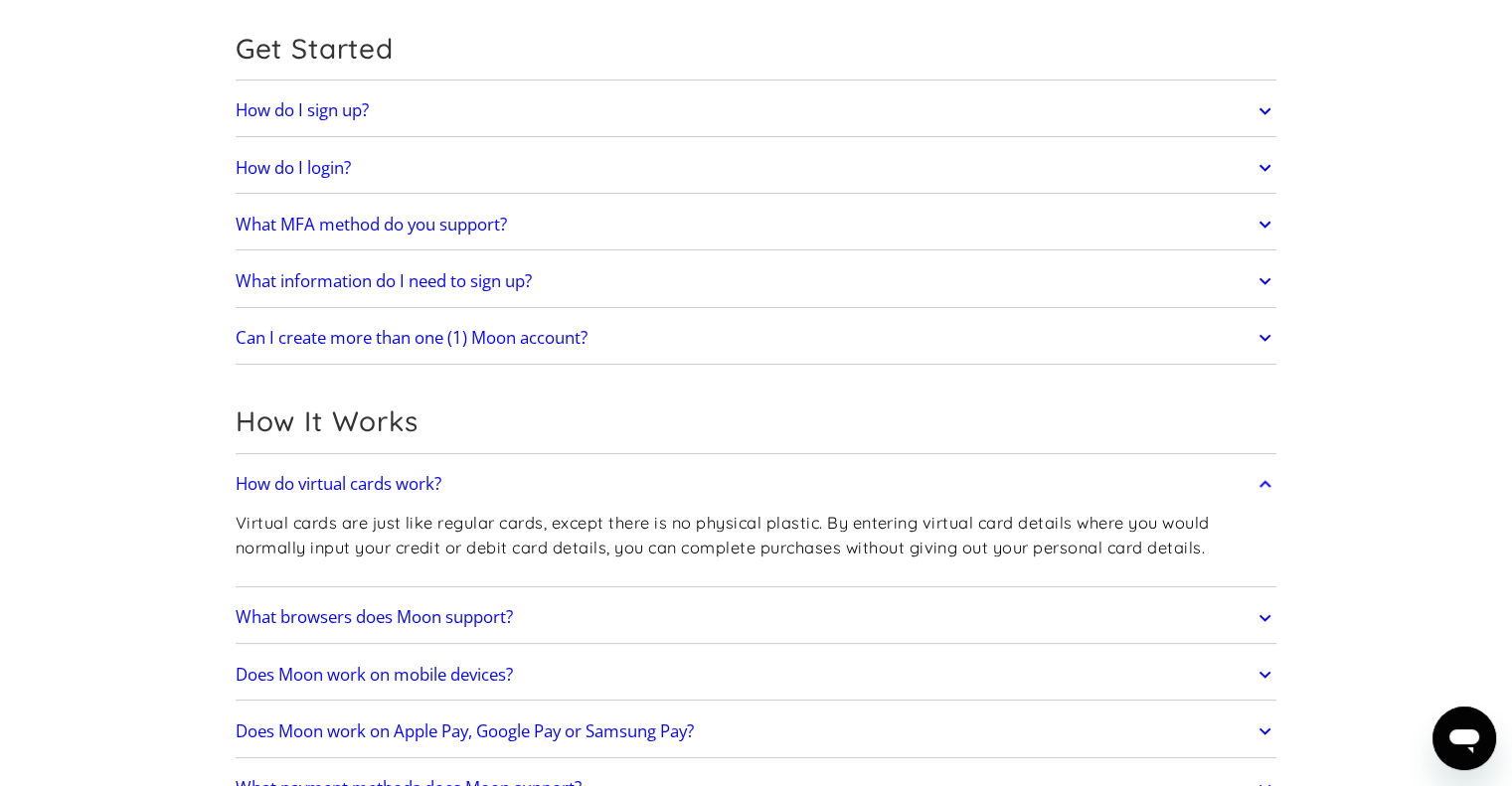 click on "Virtual cards are just like regular cards, except there is no physical plastic. By entering virtual card details where you would normally input your credit or debit card details, you can complete purchases without giving out your personal card details." at bounding box center (756, 535) 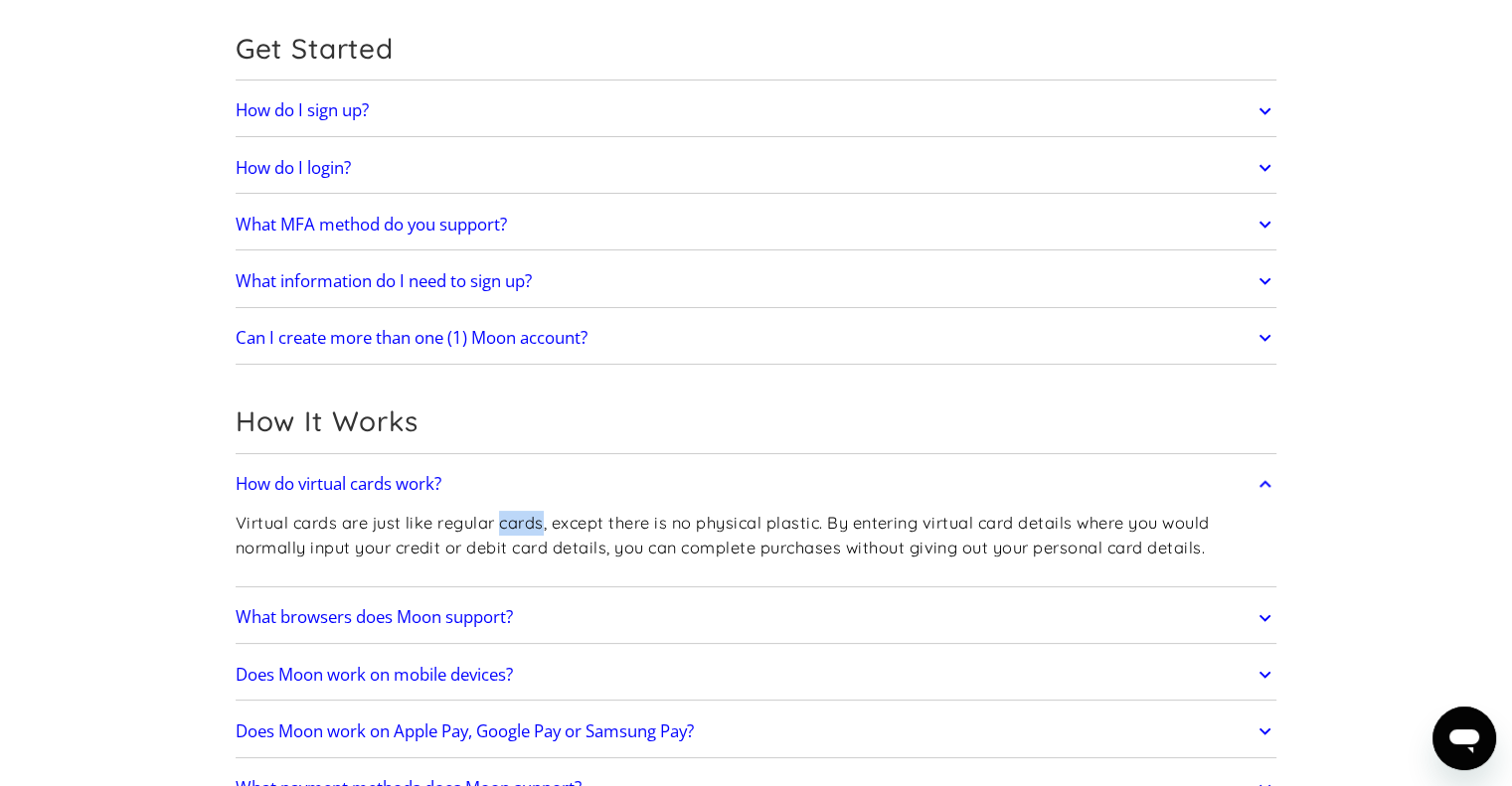 click on "Virtual cards are just like regular cards, except there is no physical plastic. By entering virtual card details where you would normally input your credit or debit card details, you can complete purchases without giving out your personal card details." at bounding box center [756, 535] 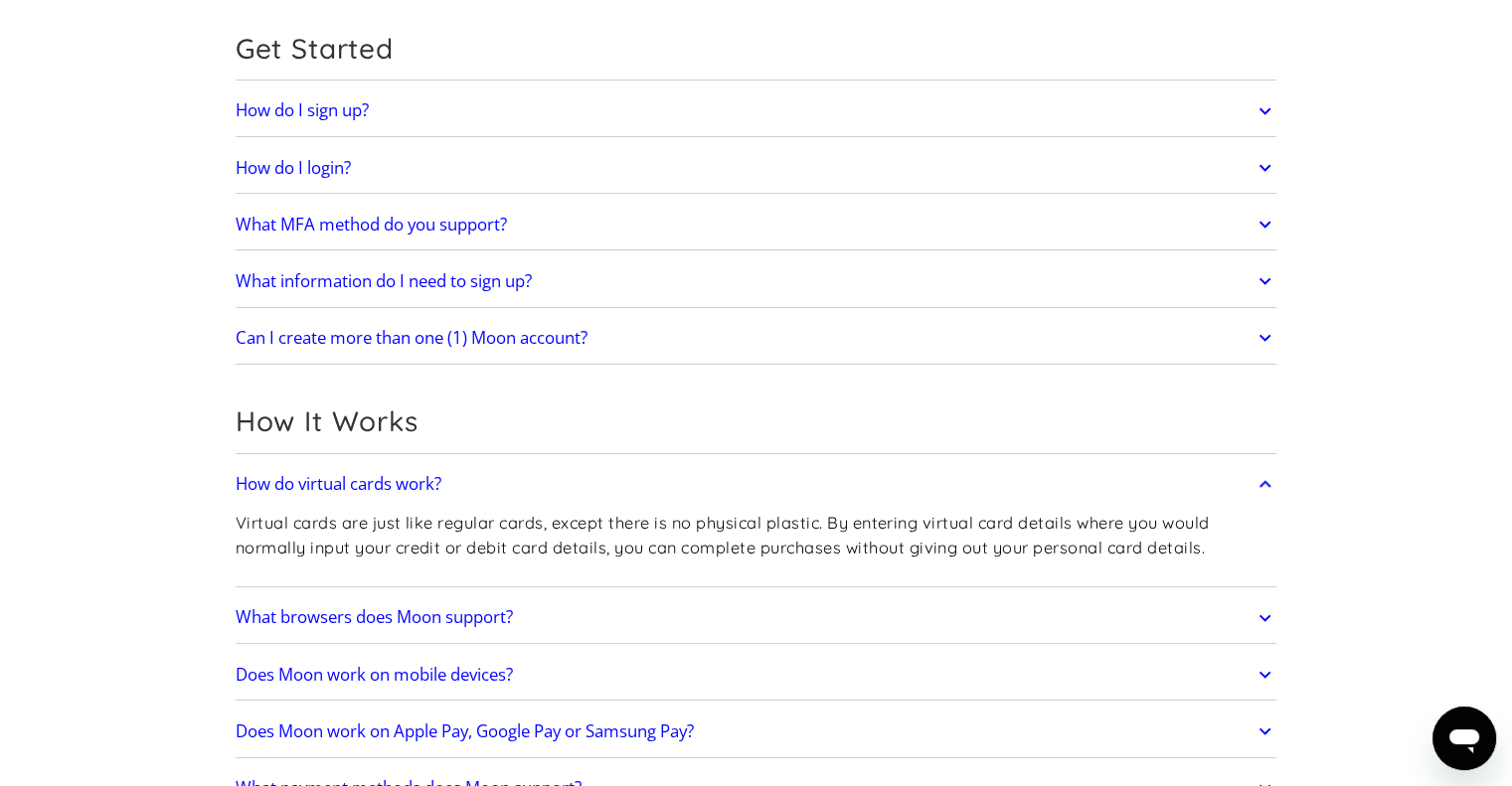 click on "Virtual cards are just like regular cards, except there is no physical plastic. By entering virtual card details where you would normally input your credit or debit card details, you can complete purchases without giving out your personal card details." at bounding box center (756, 535) 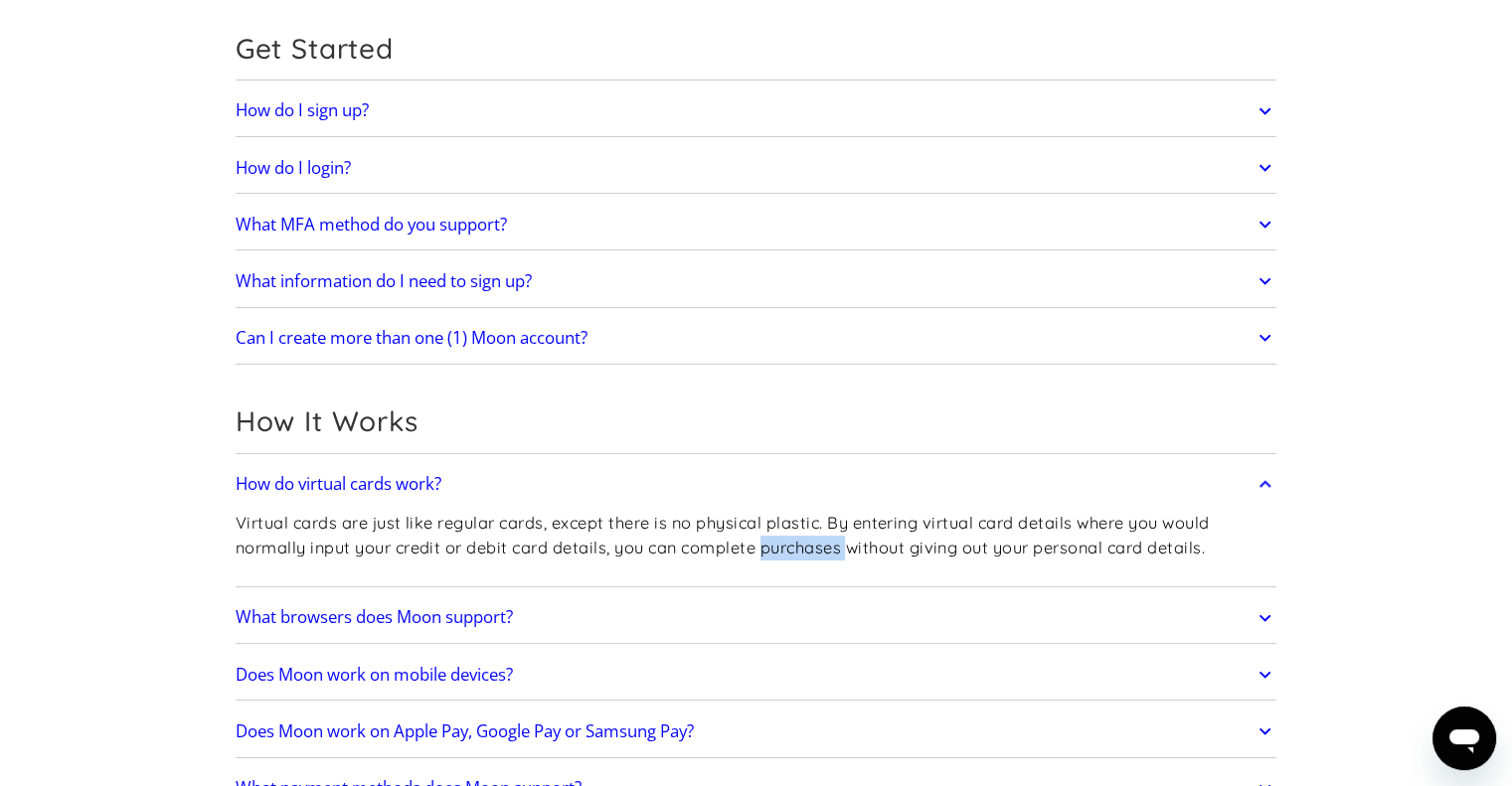 click on "Virtual cards are just like regular cards, except there is no physical plastic. By entering virtual card details where you would normally input your credit or debit card details, you can complete purchases without giving out your personal card details." at bounding box center (756, 535) 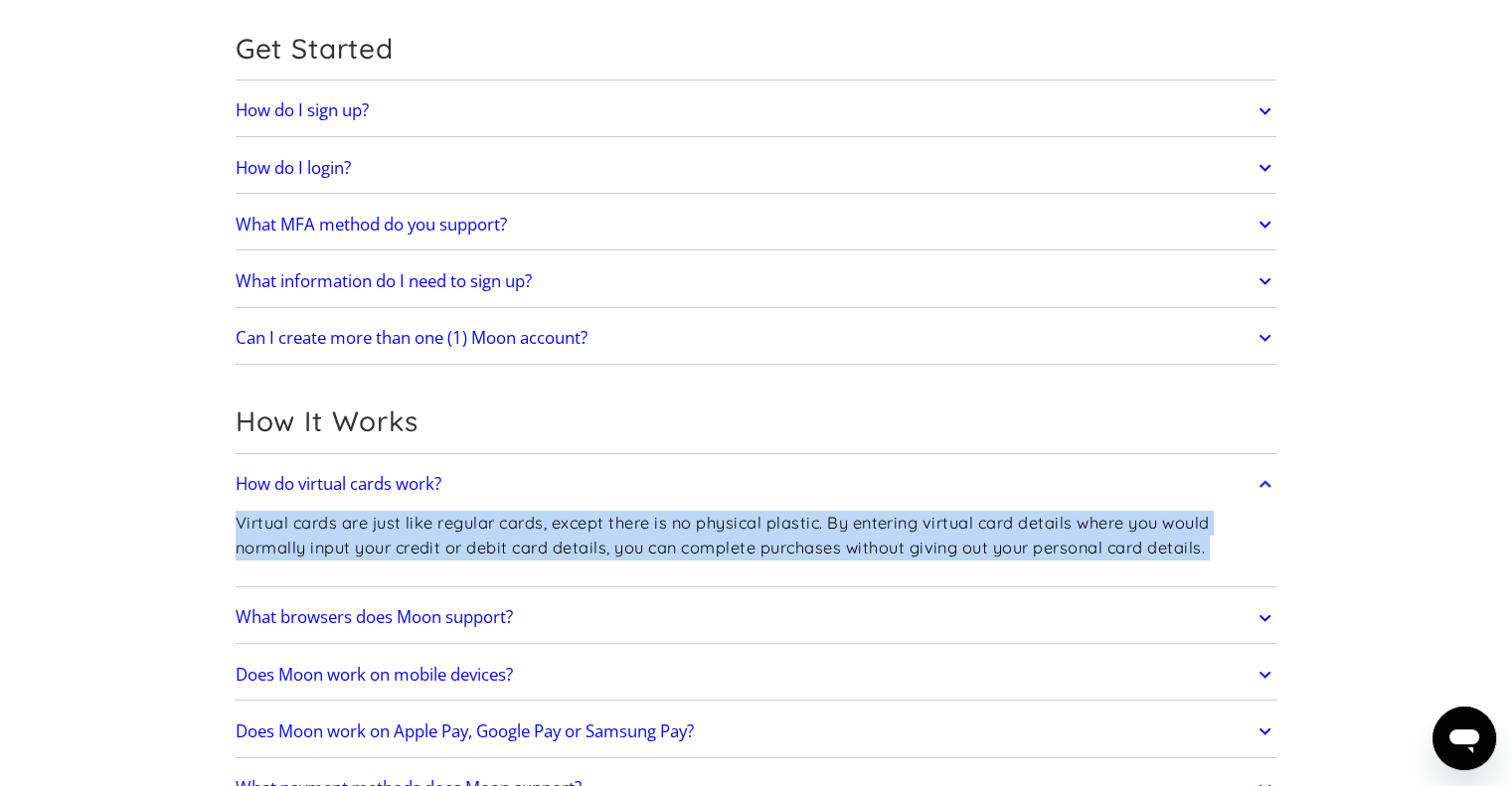 click on "Virtual cards are just like regular cards, except there is no physical plastic. By entering virtual card details where you would normally input your credit or debit card details, you can complete purchases without giving out your personal card details." at bounding box center [756, 535] 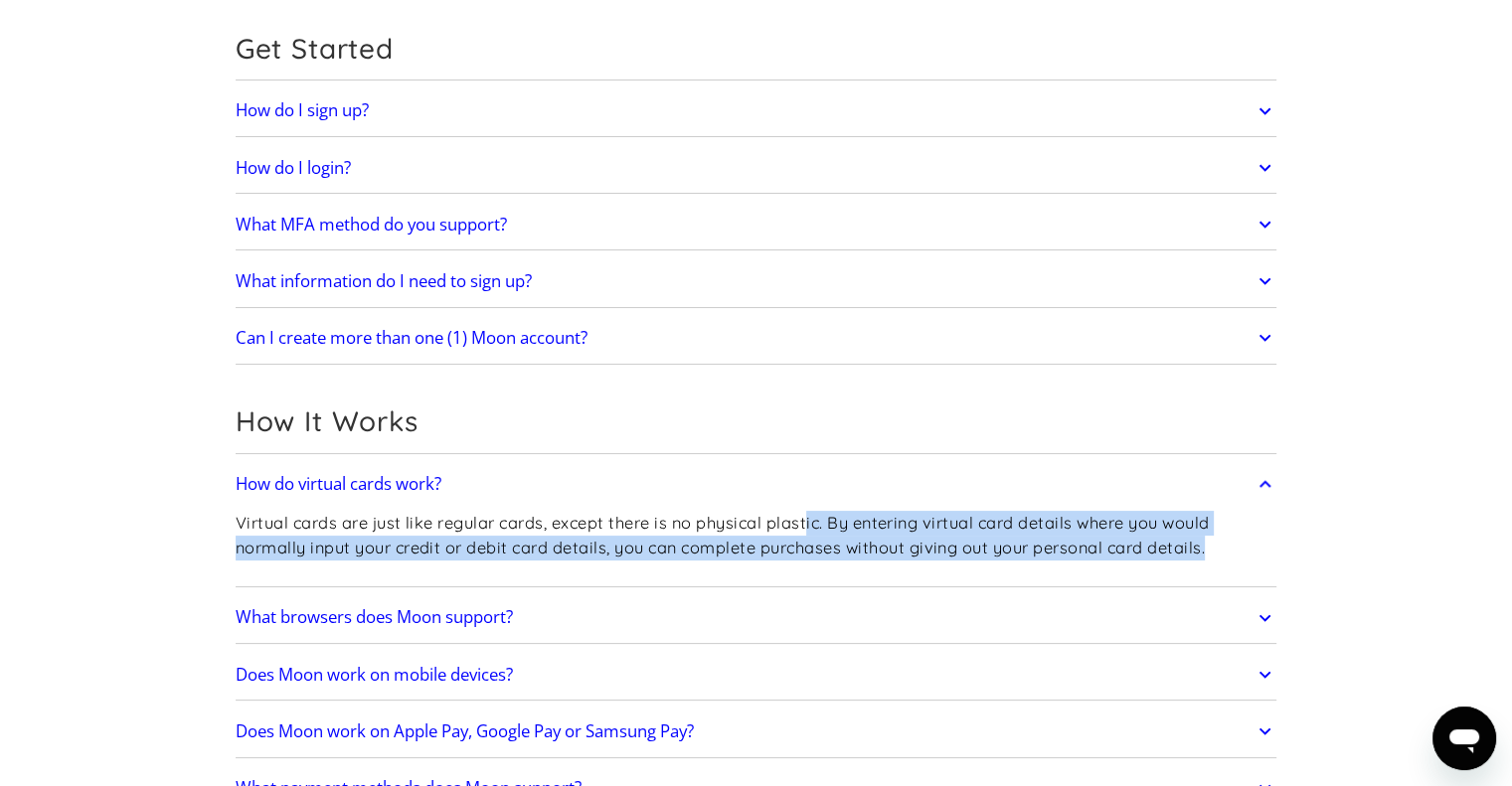 drag, startPoint x: 809, startPoint y: 524, endPoint x: 1216, endPoint y: 552, distance: 407.96201 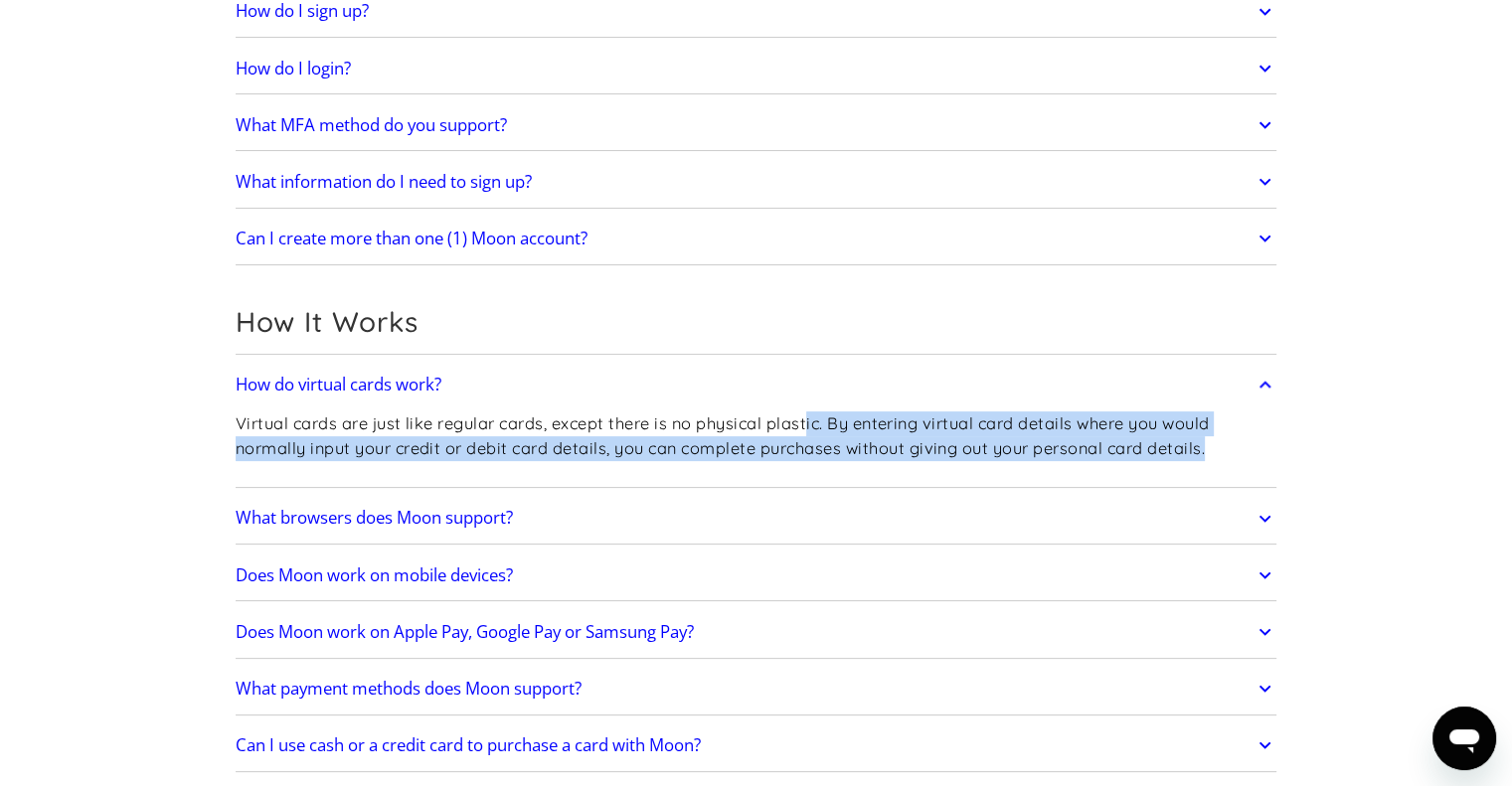 scroll, scrollTop: 397, scrollLeft: 0, axis: vertical 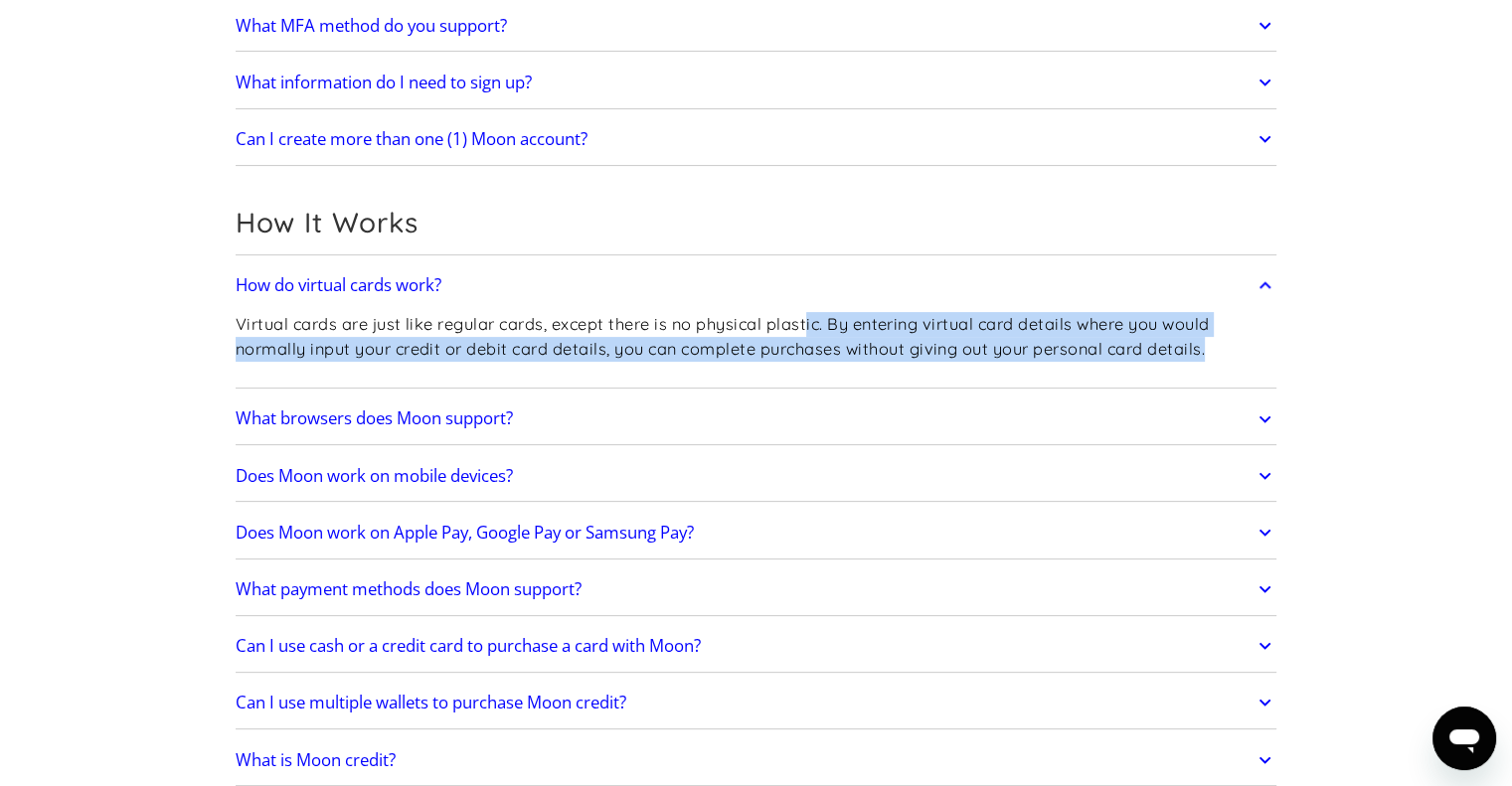 click on "Does Moon work on Apple Pay, Google Pay or Samsung Pay?" at bounding box center (756, 533) 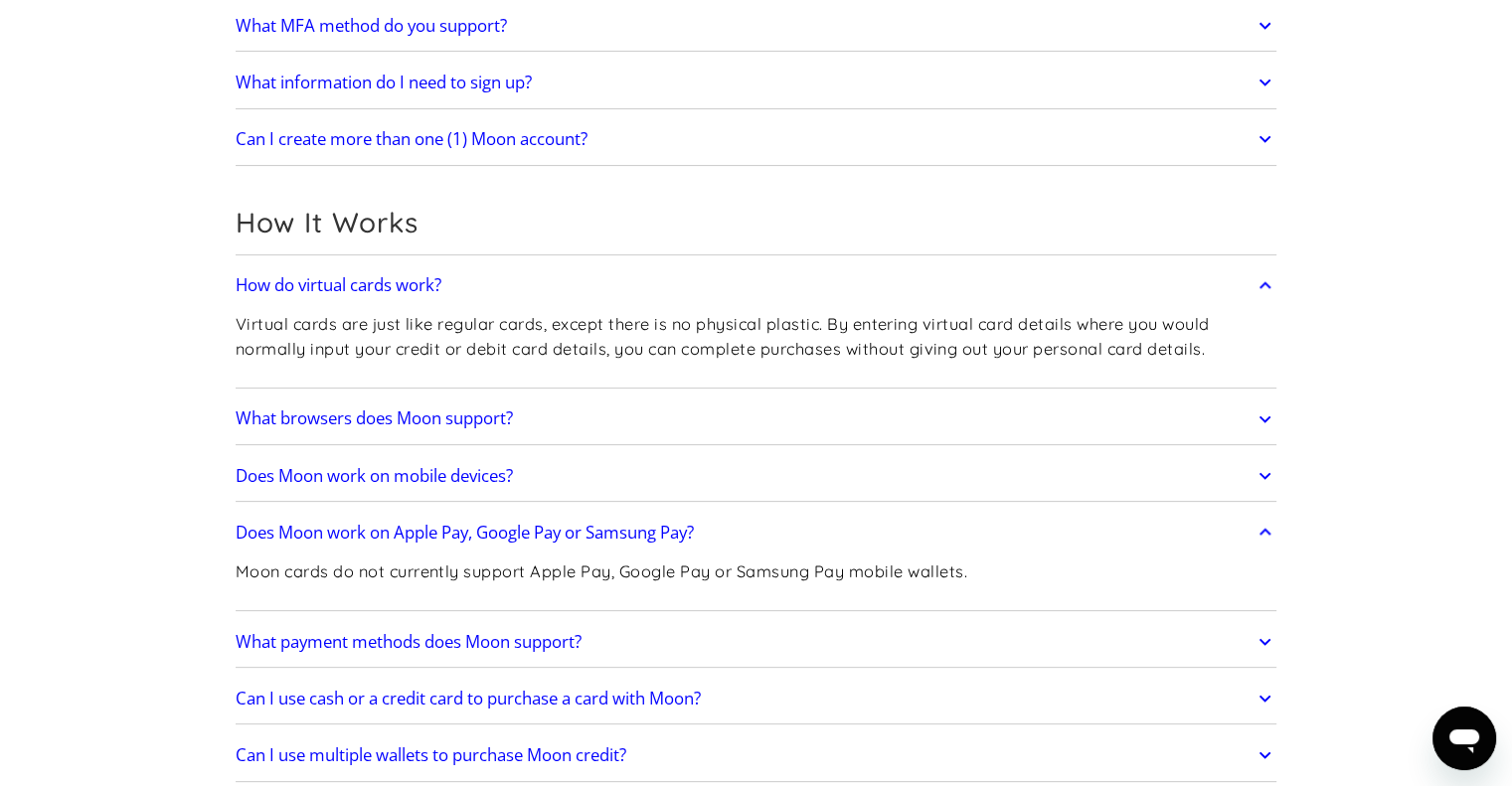 click on "Moon cards do not currently support Apple Pay, Google Pay or Samsung Pay mobile wallets." at bounding box center (601, 571) 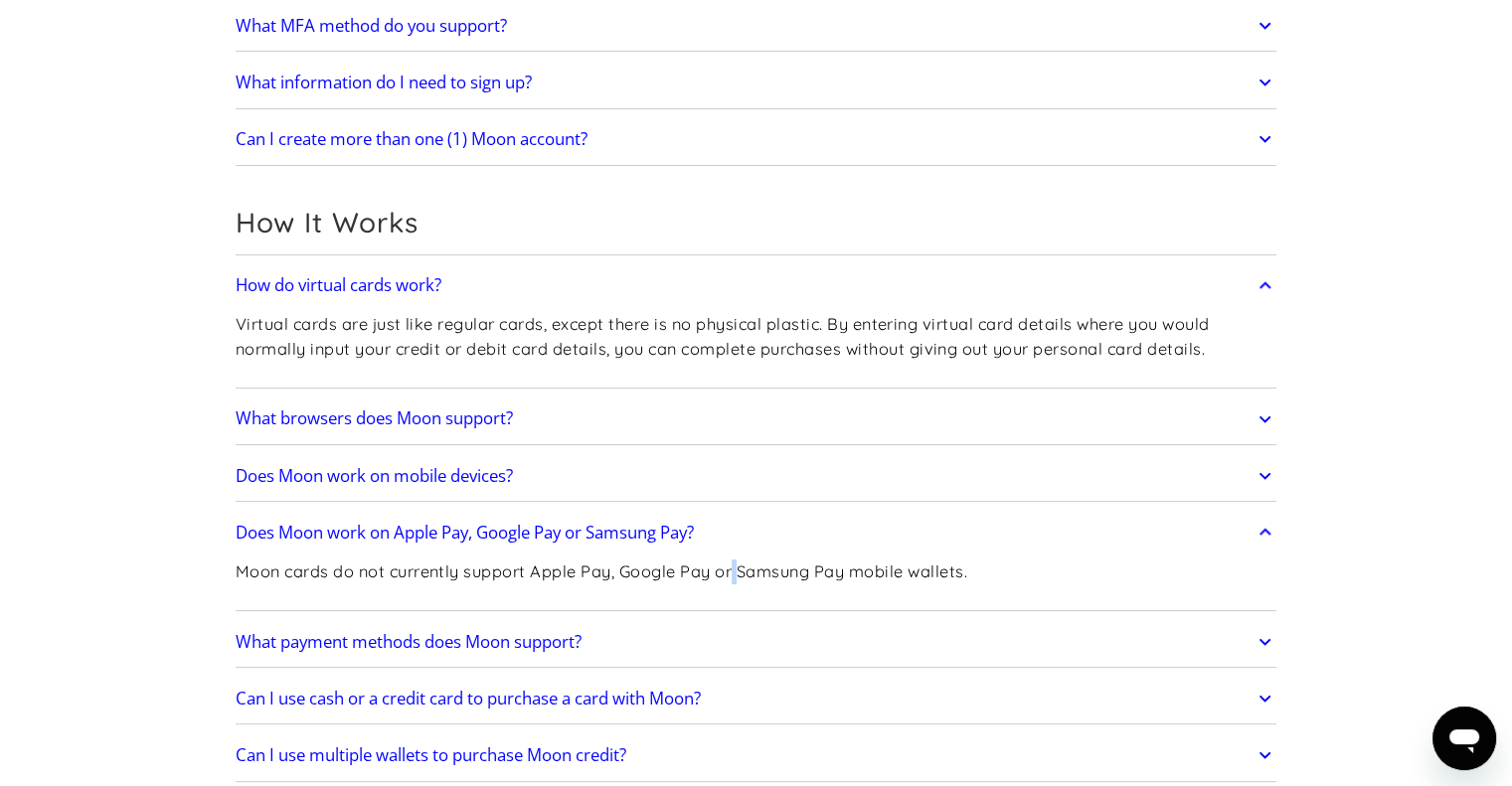 click on "Moon cards do not currently support Apple Pay, Google Pay or Samsung Pay mobile wallets." at bounding box center (601, 571) 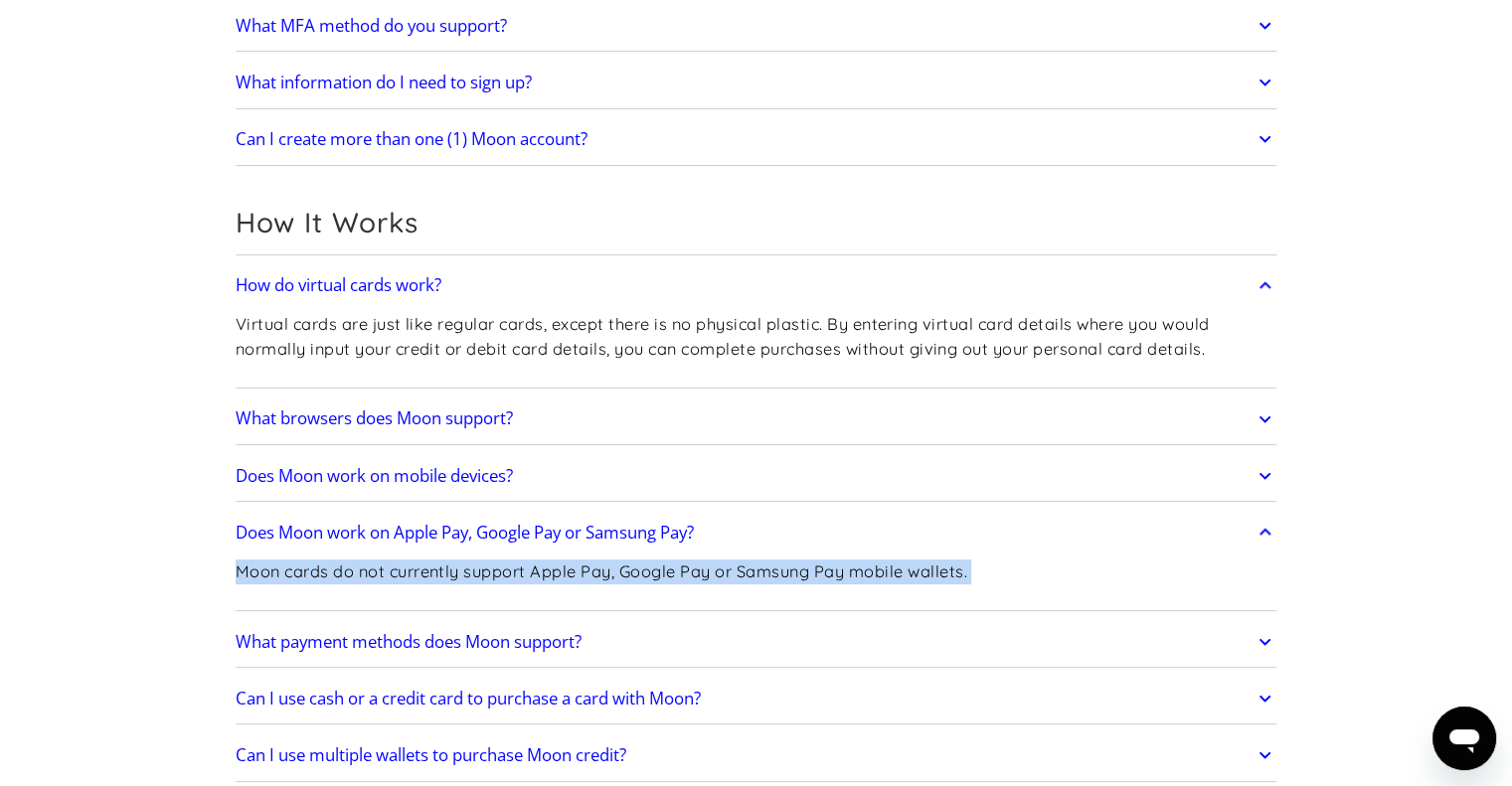 click on "Moon cards do not currently support Apple Pay, Google Pay or Samsung Pay mobile wallets." at bounding box center [601, 571] 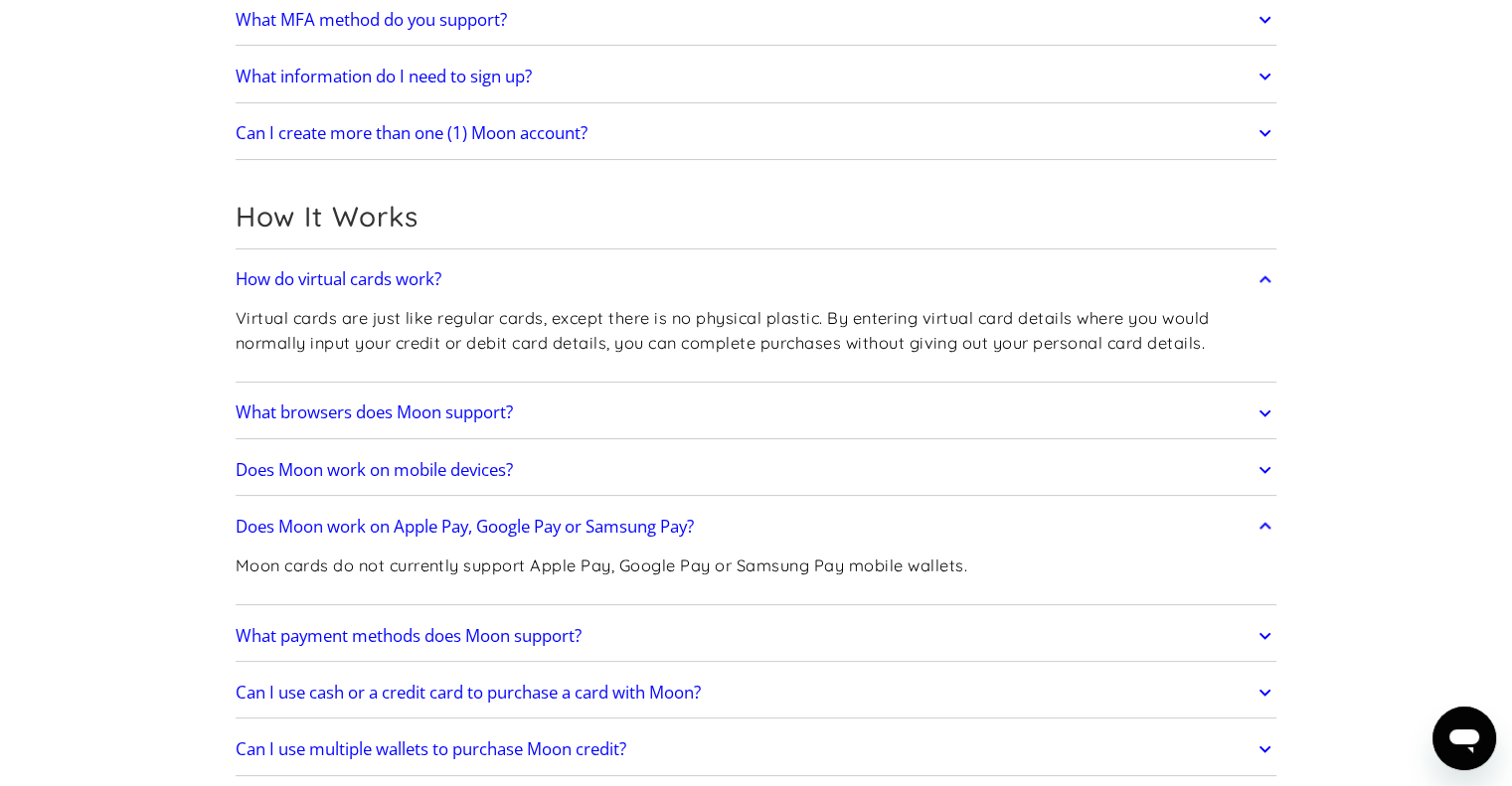 scroll, scrollTop: 497, scrollLeft: 0, axis: vertical 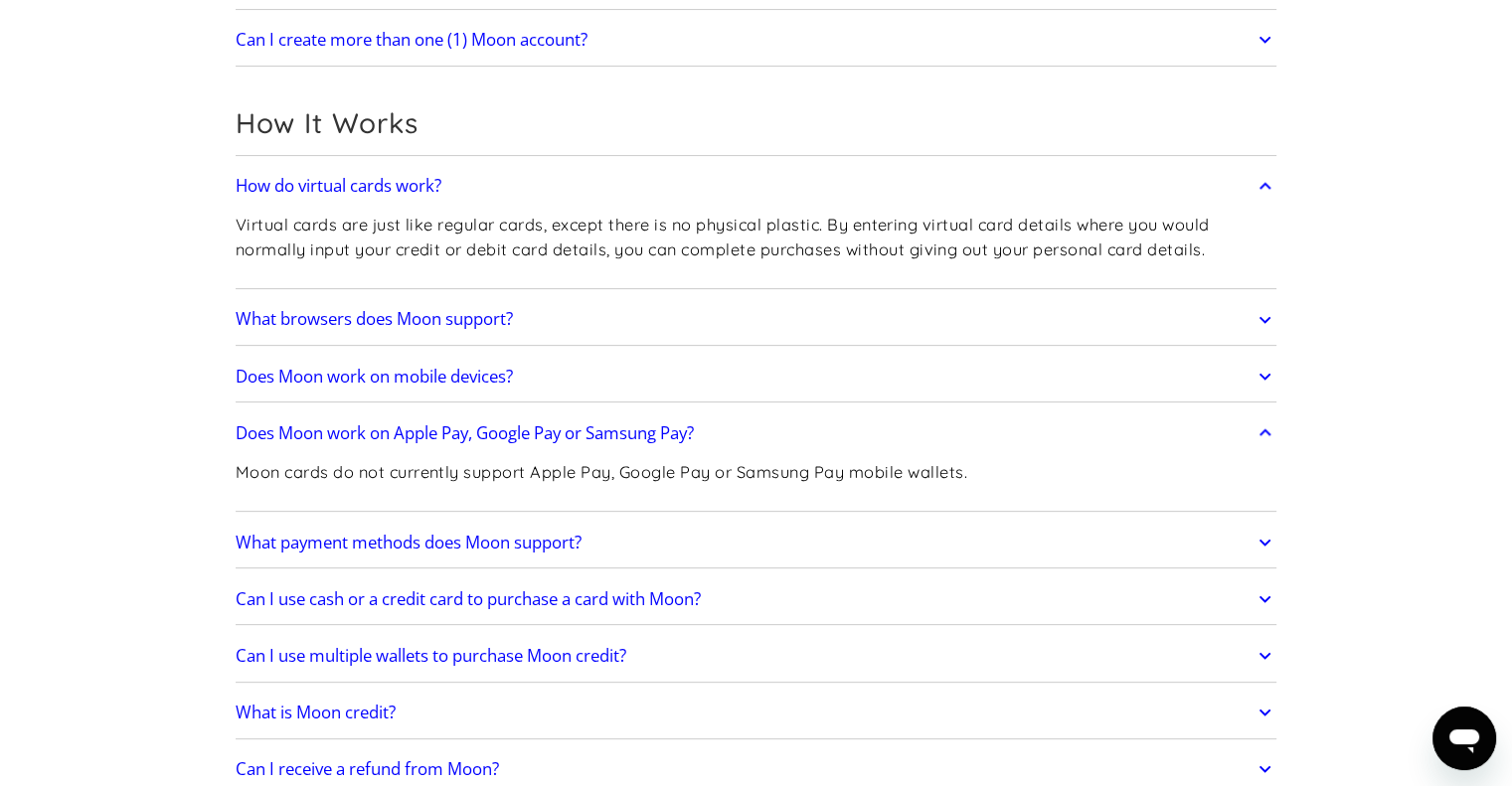 click on "What payment methods does Moon support?" at bounding box center (756, 543) 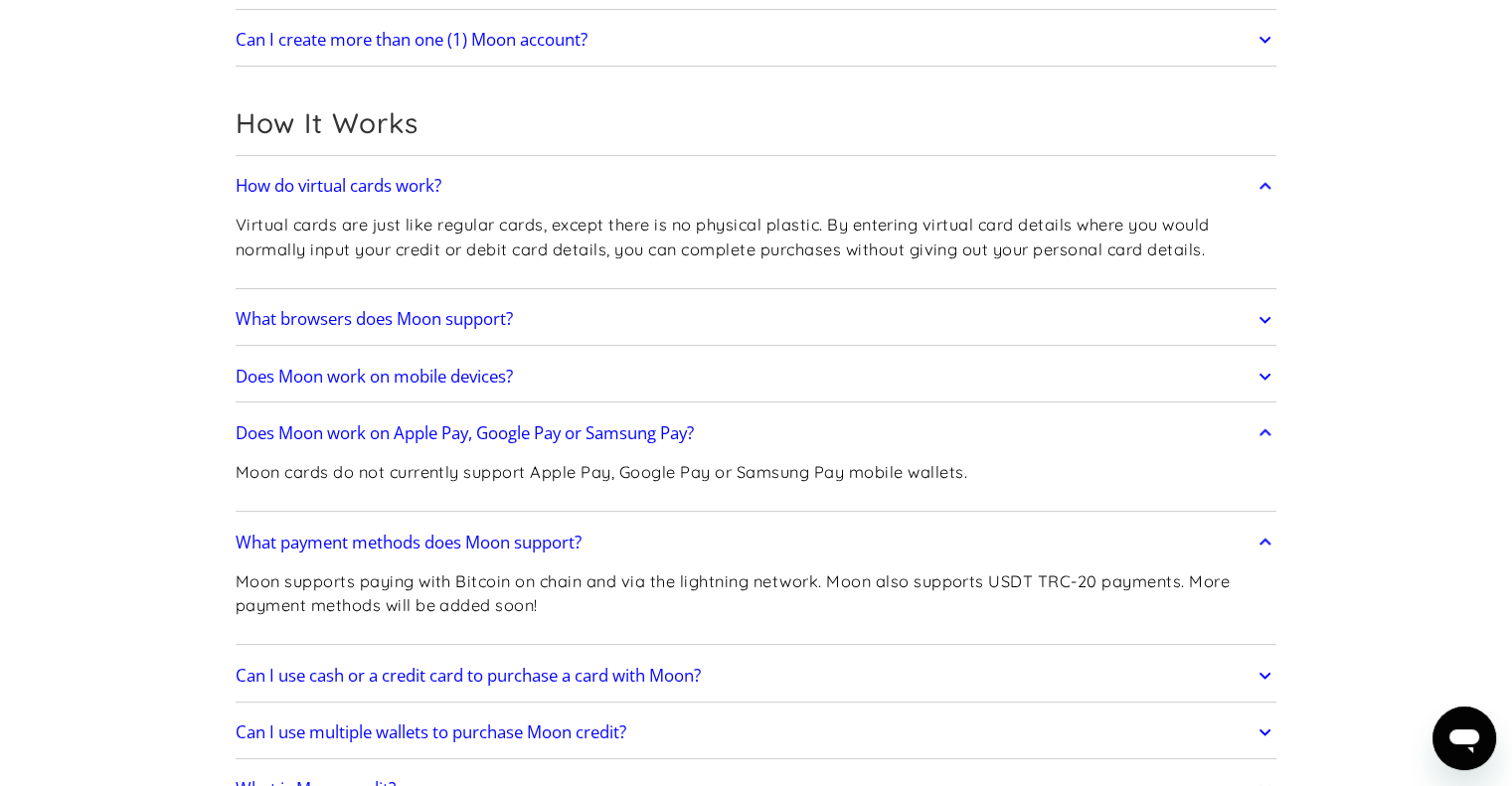 click on "Moon supports paying with Bitcoin on chain and via the lightning network. Moon also supports USDT TRC-20 payments. More payment methods will be added soon!" at bounding box center (756, 593) 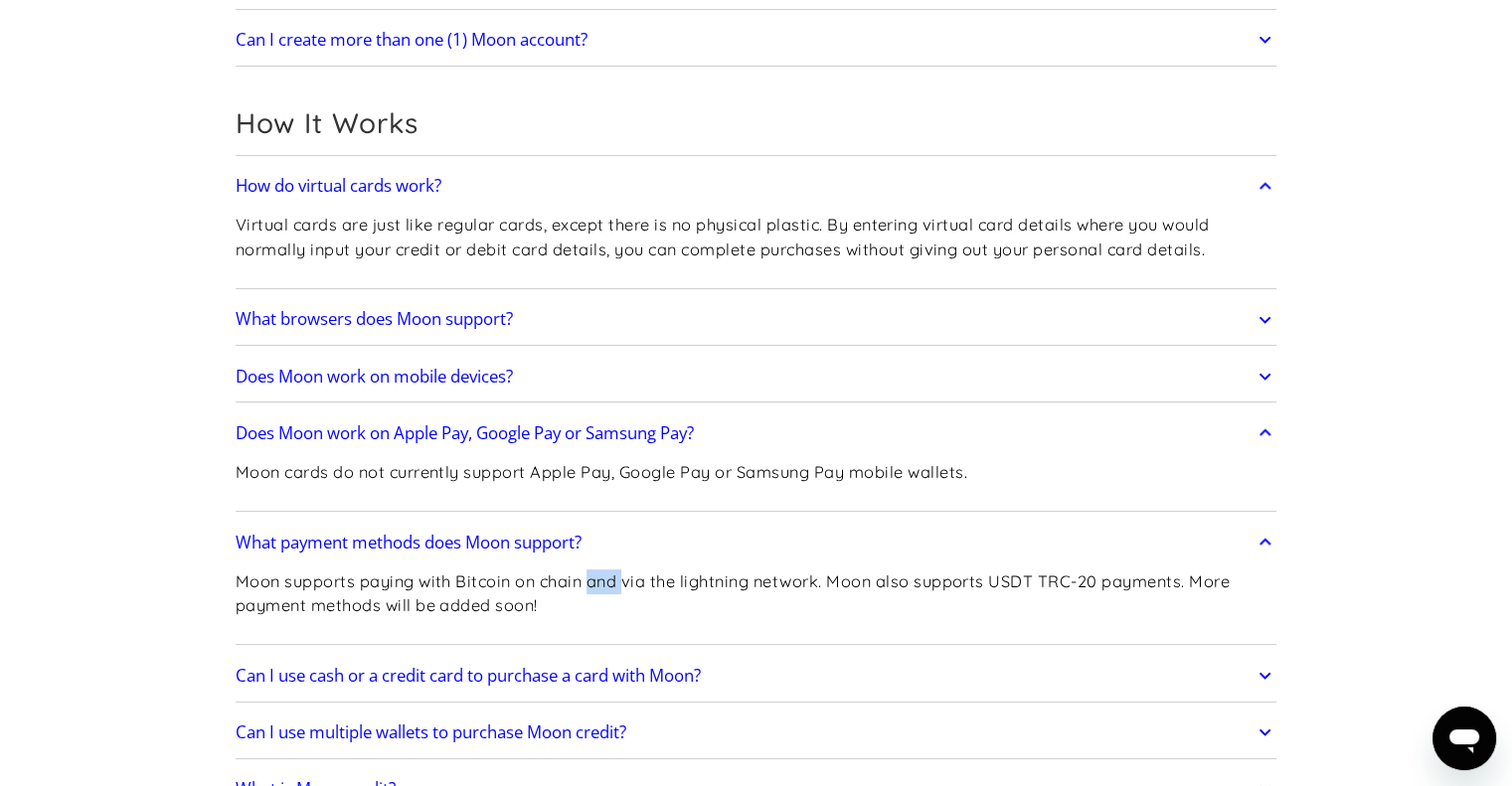 click on "Moon supports paying with Bitcoin on chain and via the lightning network. Moon also supports USDT TRC-20 payments. More payment methods will be added soon!" at bounding box center (756, 593) 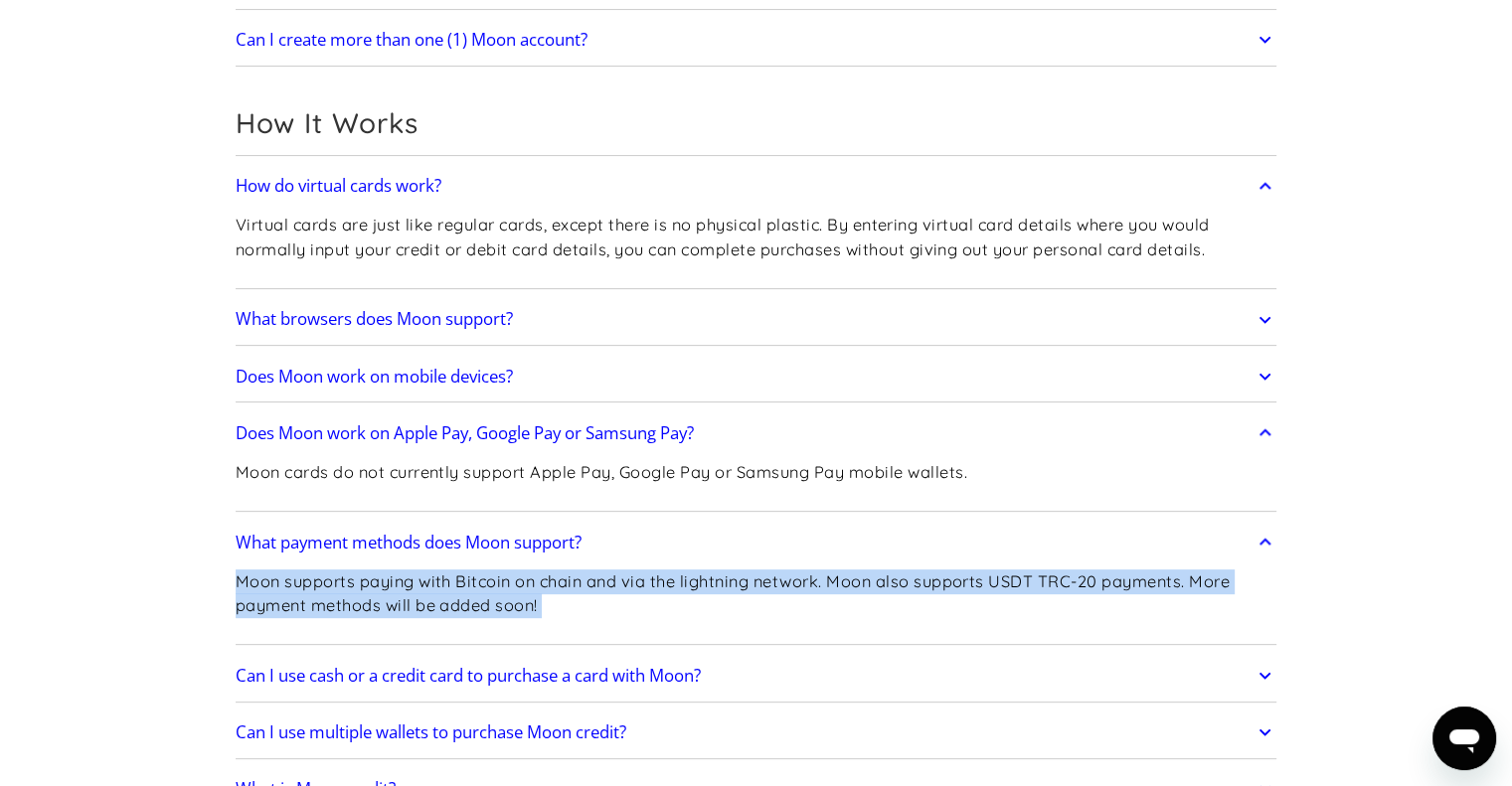 click on "Moon supports paying with Bitcoin on chain and via the lightning network. Moon also supports USDT TRC-20 payments. More payment methods will be added soon!" at bounding box center [756, 593] 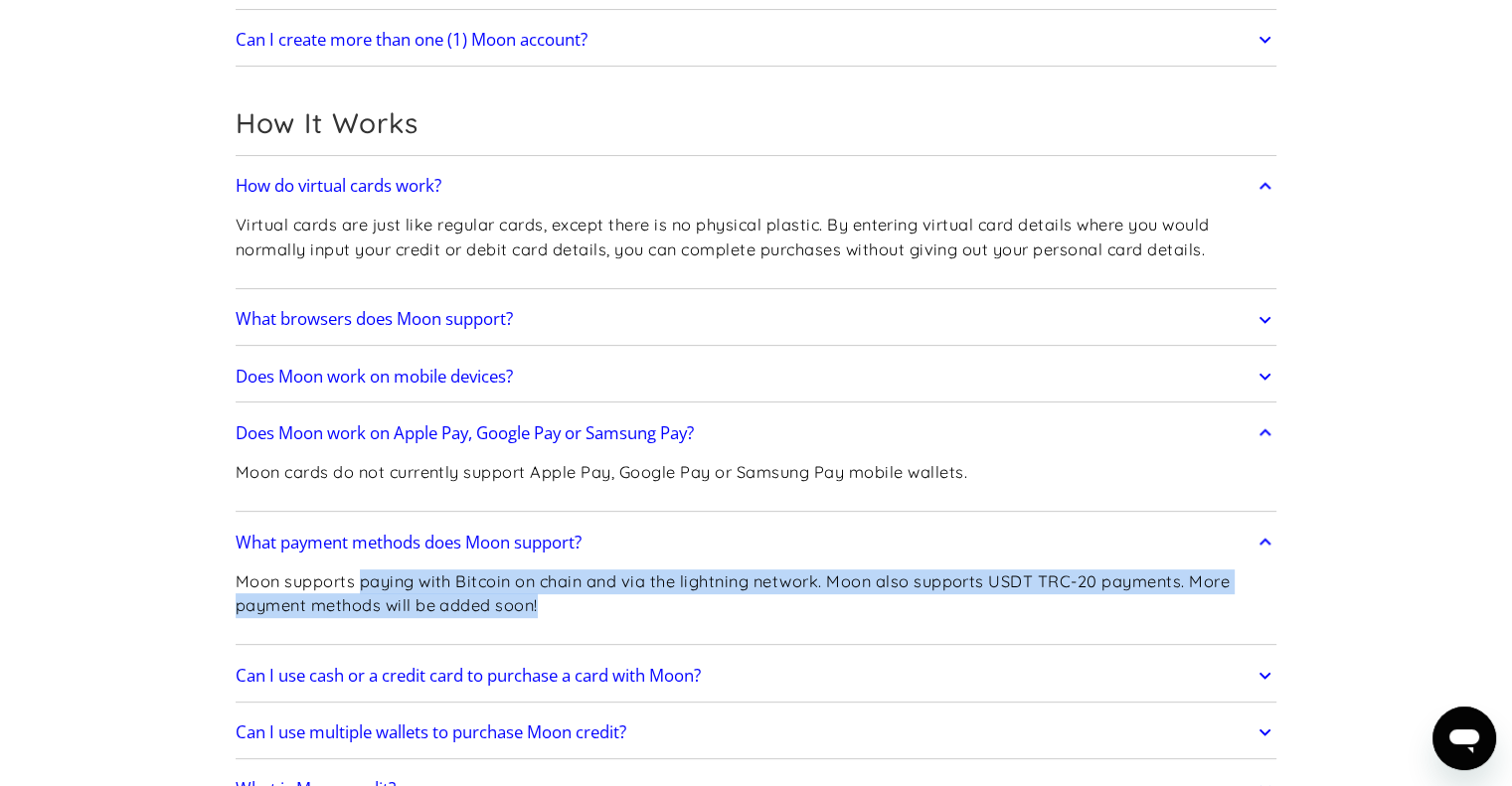 drag, startPoint x: 537, startPoint y: 589, endPoint x: 1209, endPoint y: 599, distance: 672.074 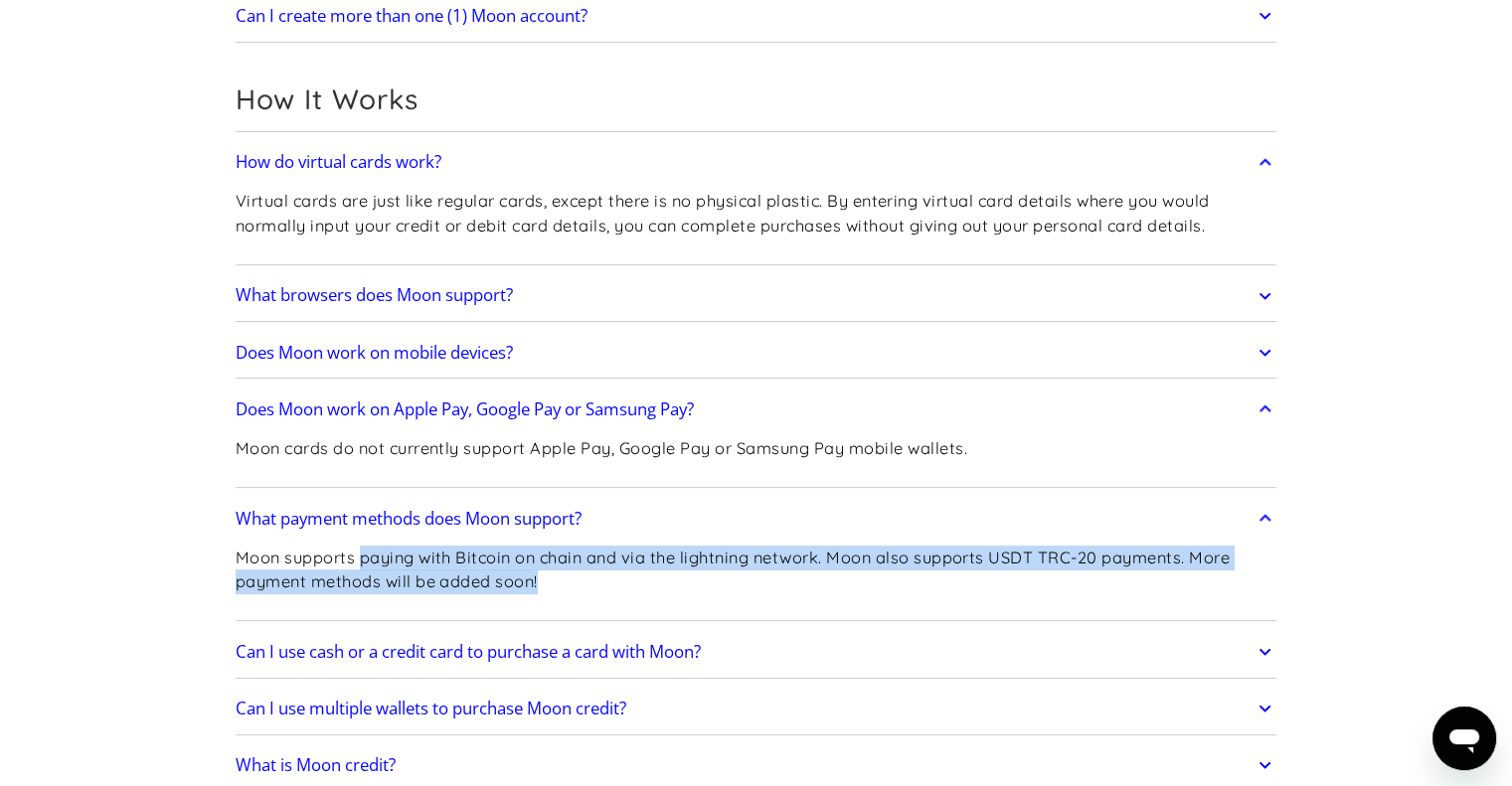 scroll, scrollTop: 596, scrollLeft: 0, axis: vertical 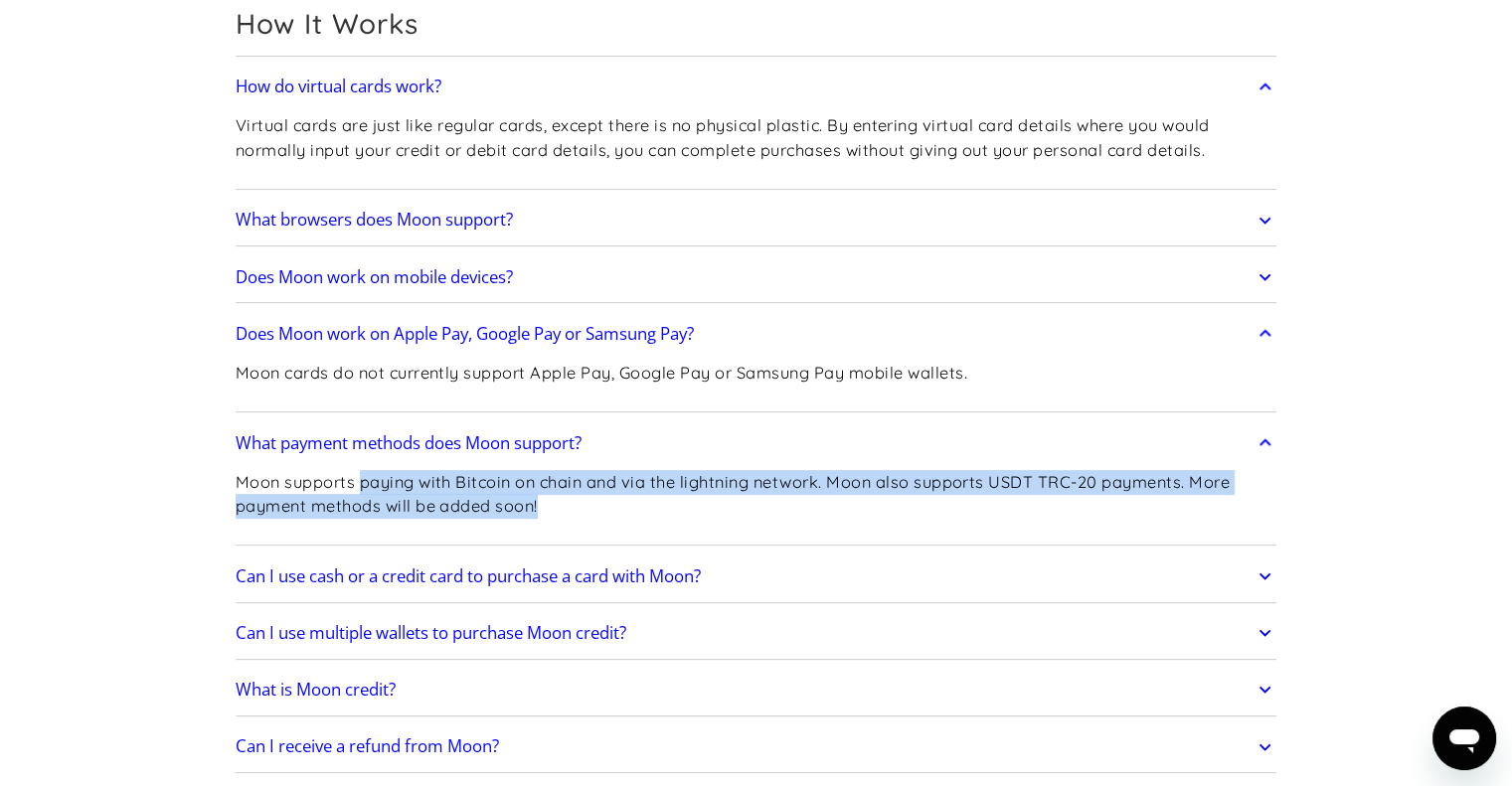 click on "Can I use cash or a credit card to purchase a card with Moon?" at bounding box center (756, 576) 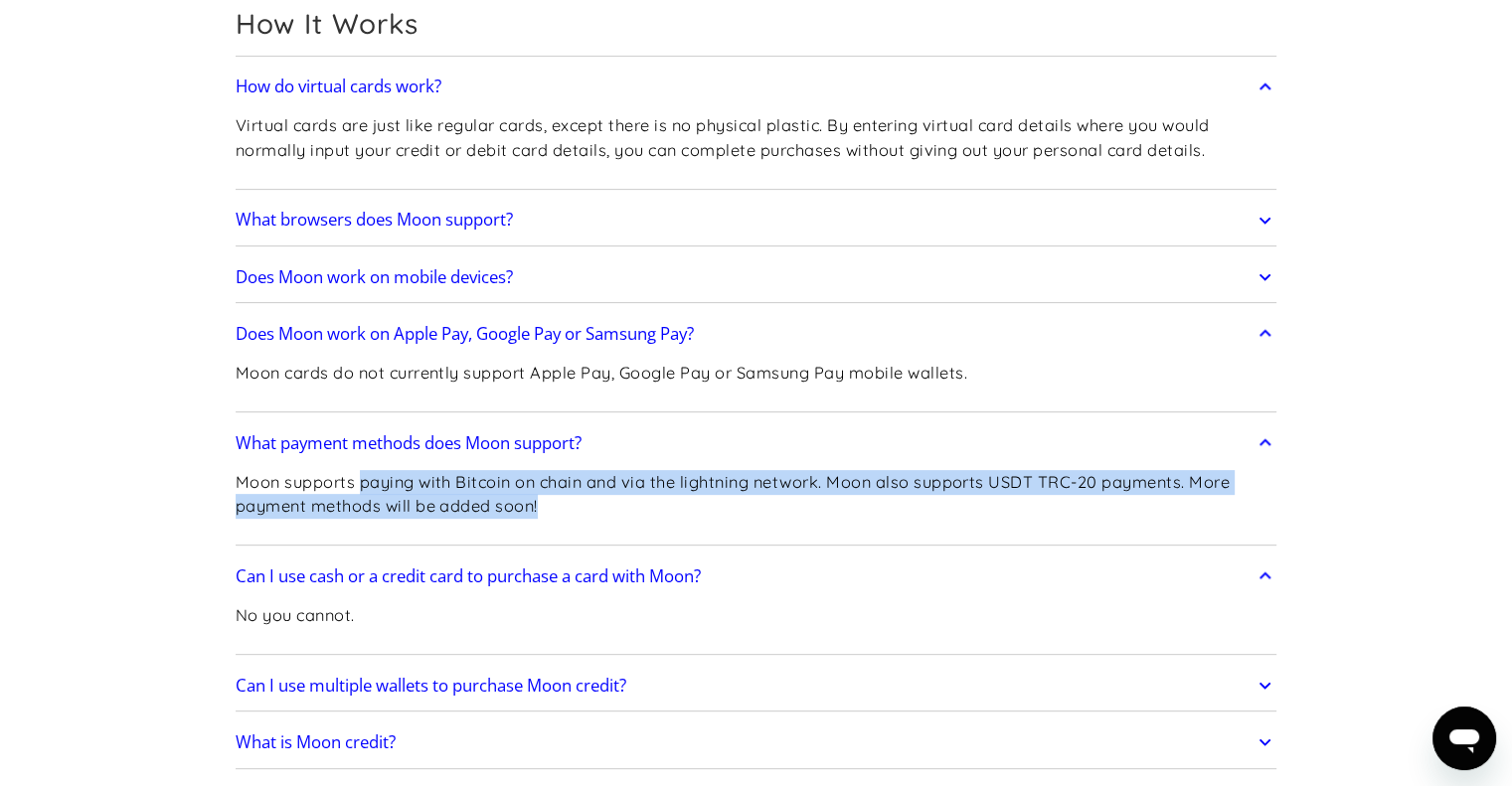 click on "Can I use cash or a credit card to purchase a card with Moon?" at bounding box center (756, 576) 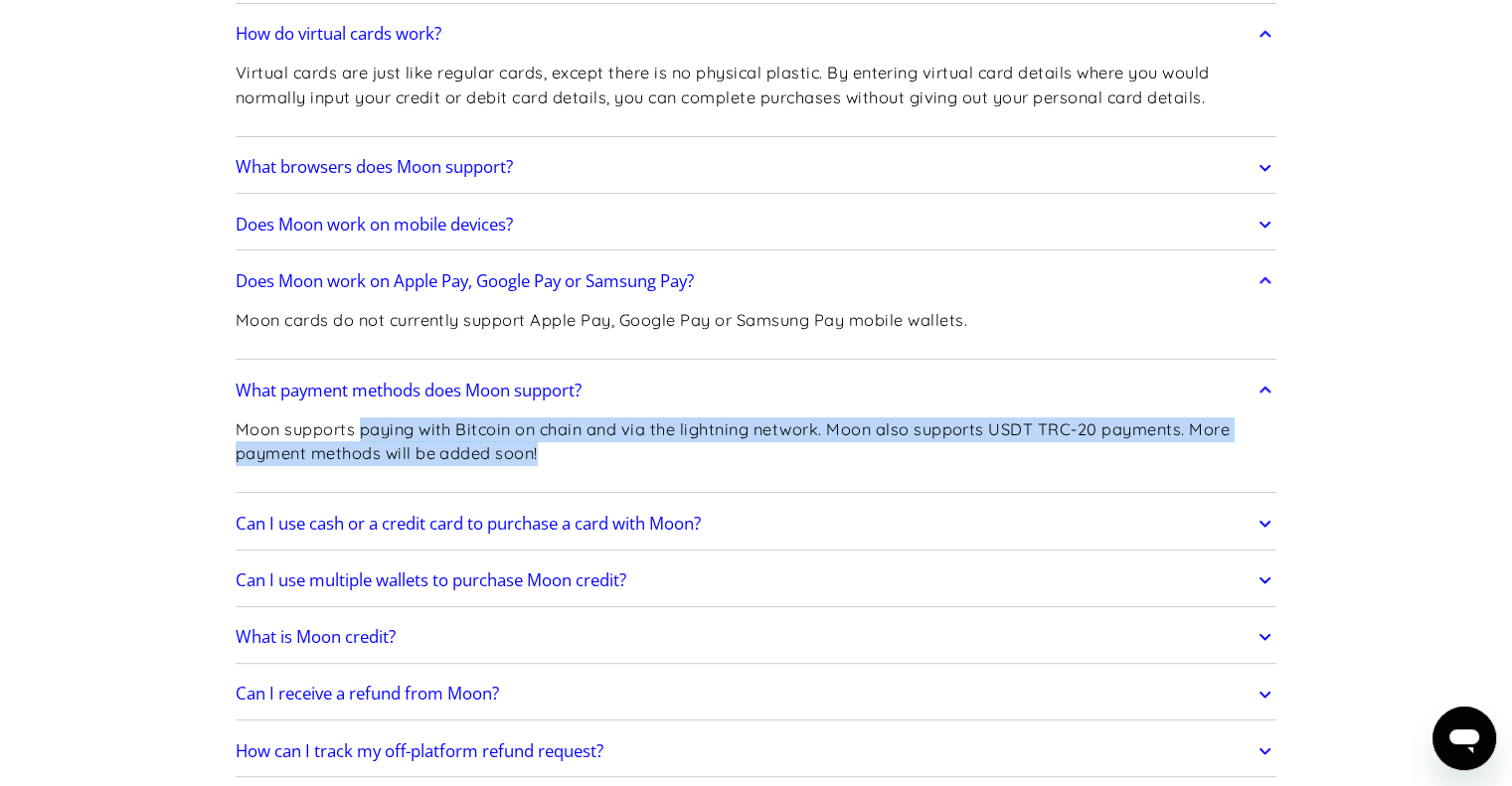 scroll, scrollTop: 696, scrollLeft: 0, axis: vertical 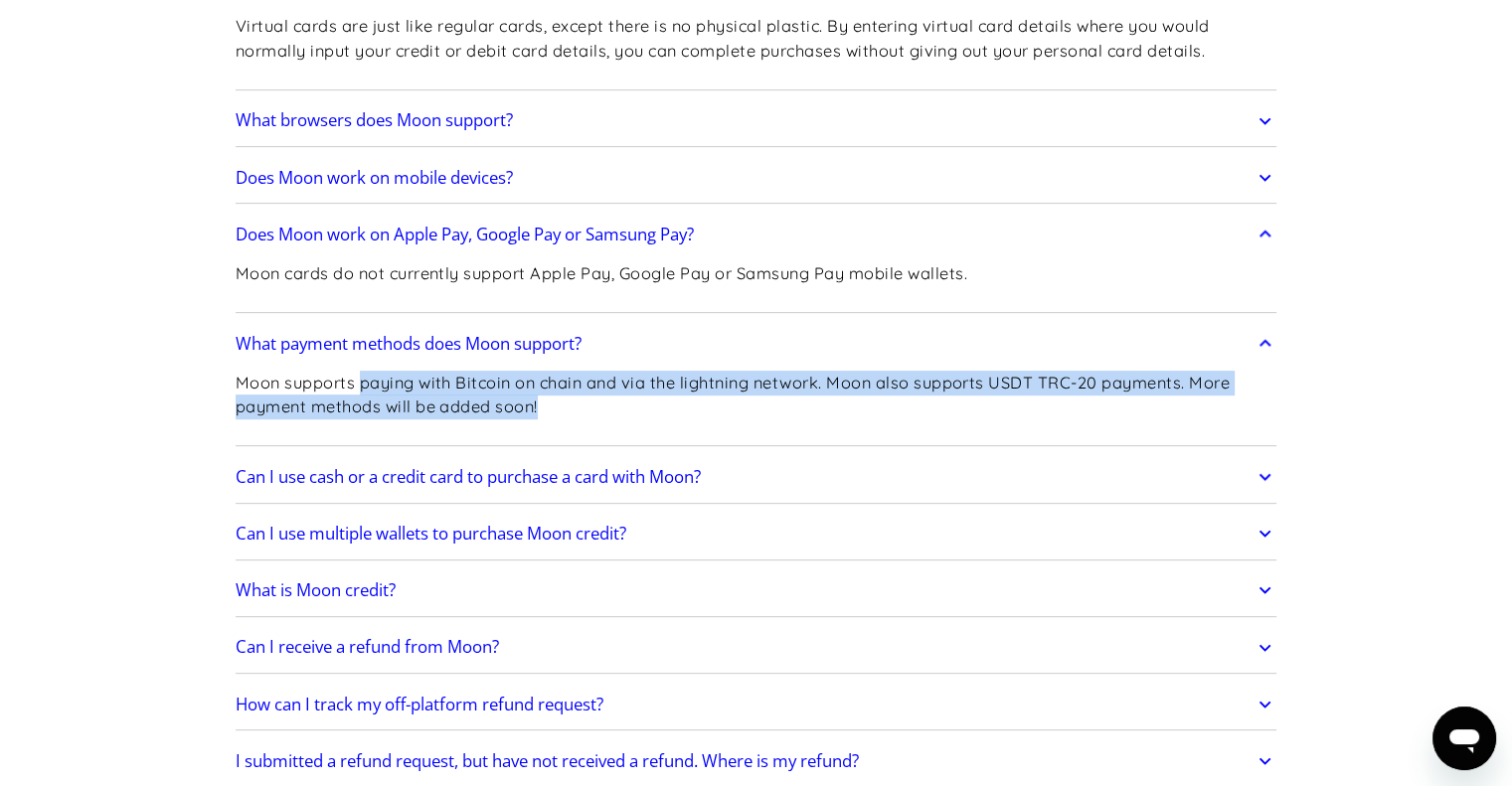 click on "Can I use multiple wallets to purchase Moon credit?" at bounding box center (756, 534) 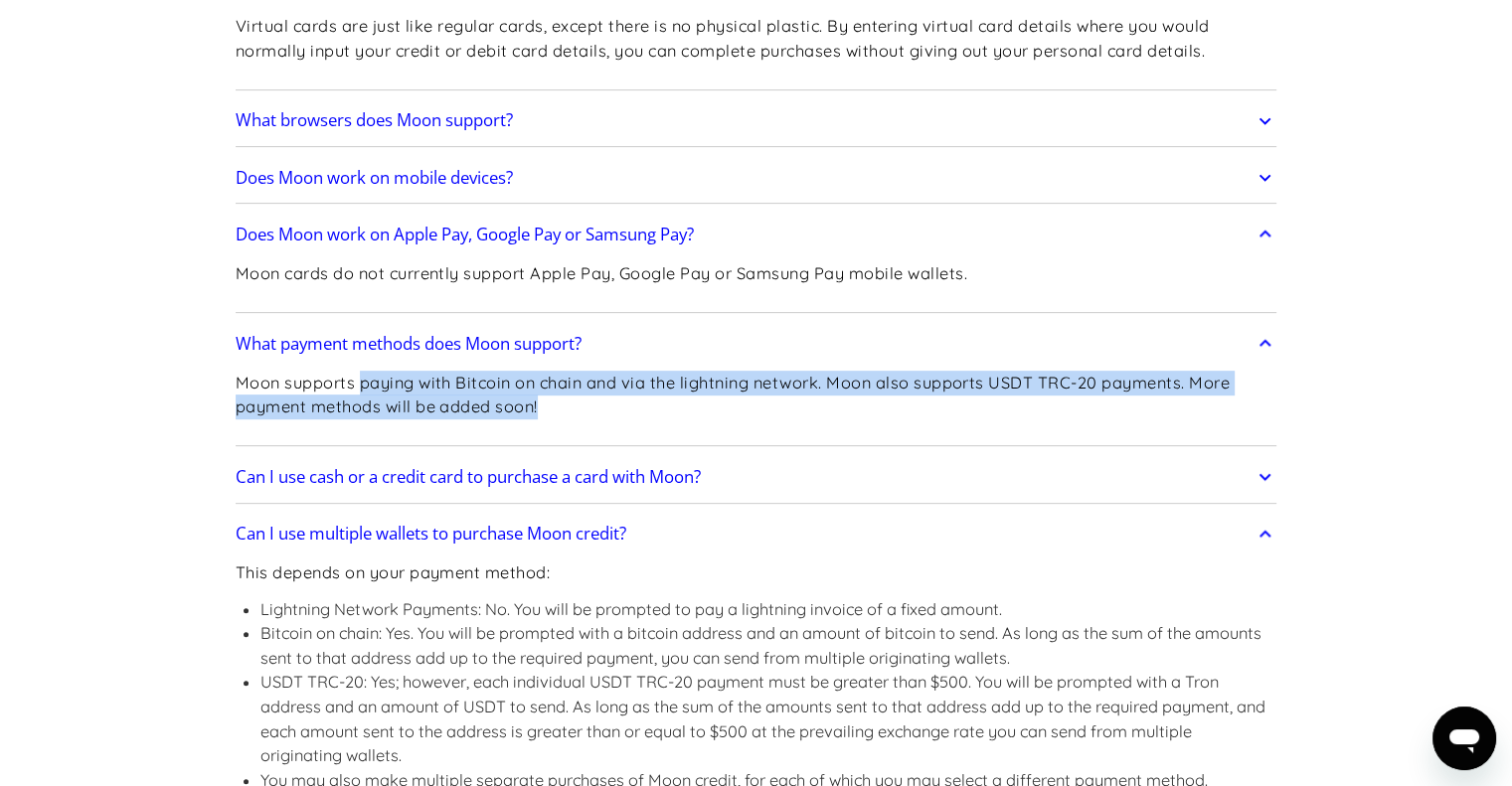 click on "Can I use multiple wallets to purchase Moon credit?" at bounding box center (756, 534) 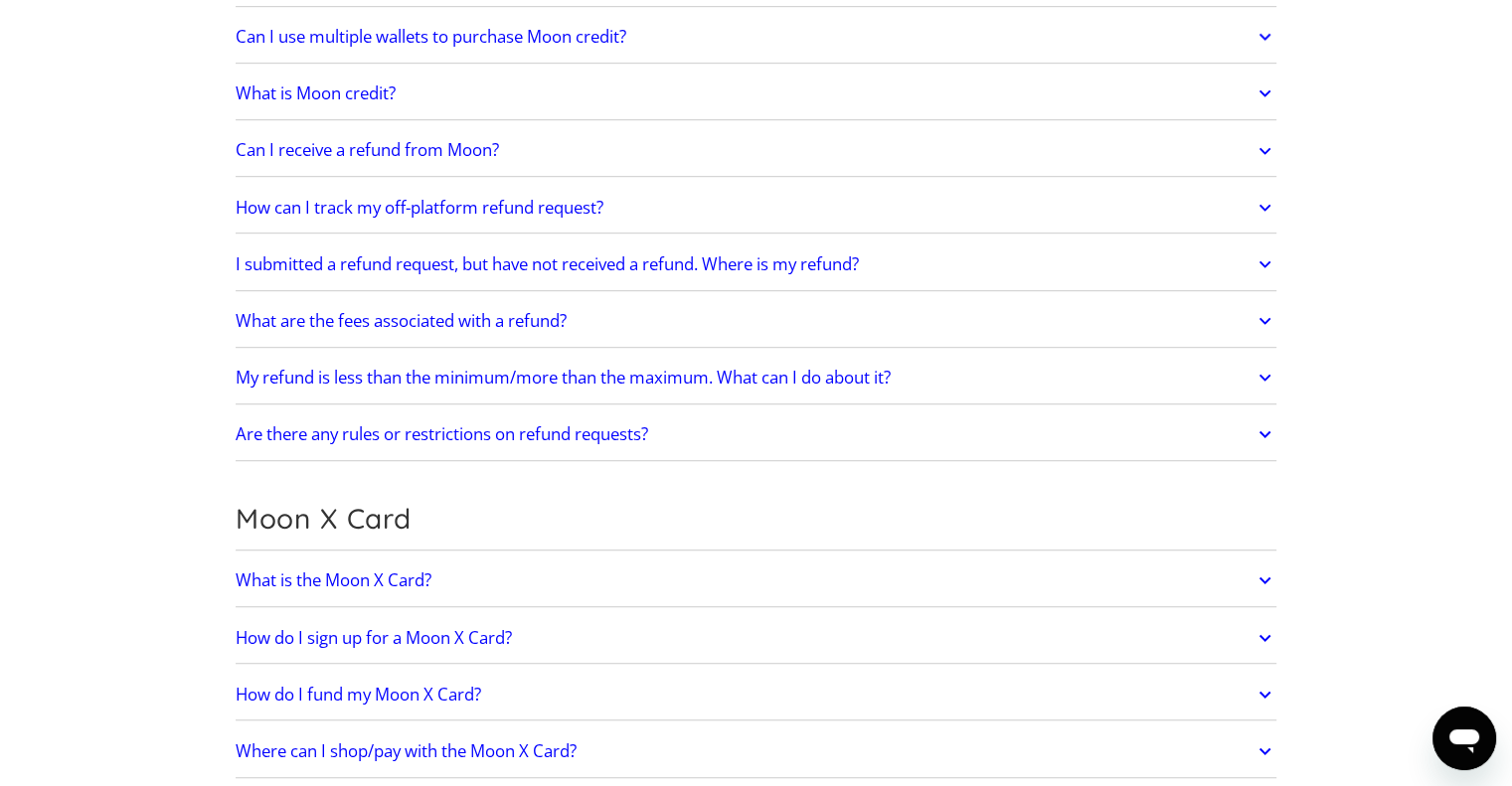 scroll, scrollTop: 1292, scrollLeft: 0, axis: vertical 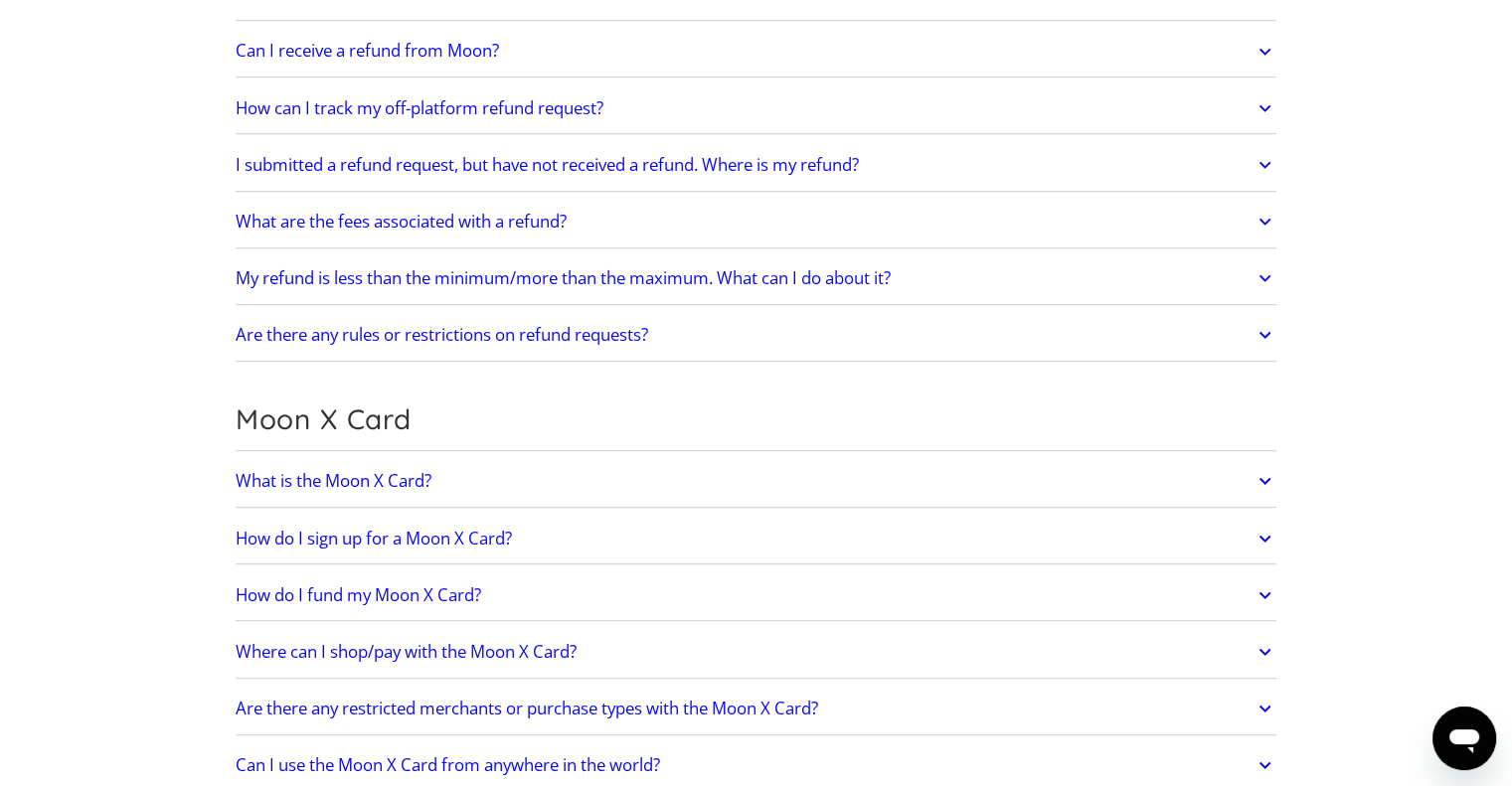 click on "What is the Moon X Card?" at bounding box center (756, 481) 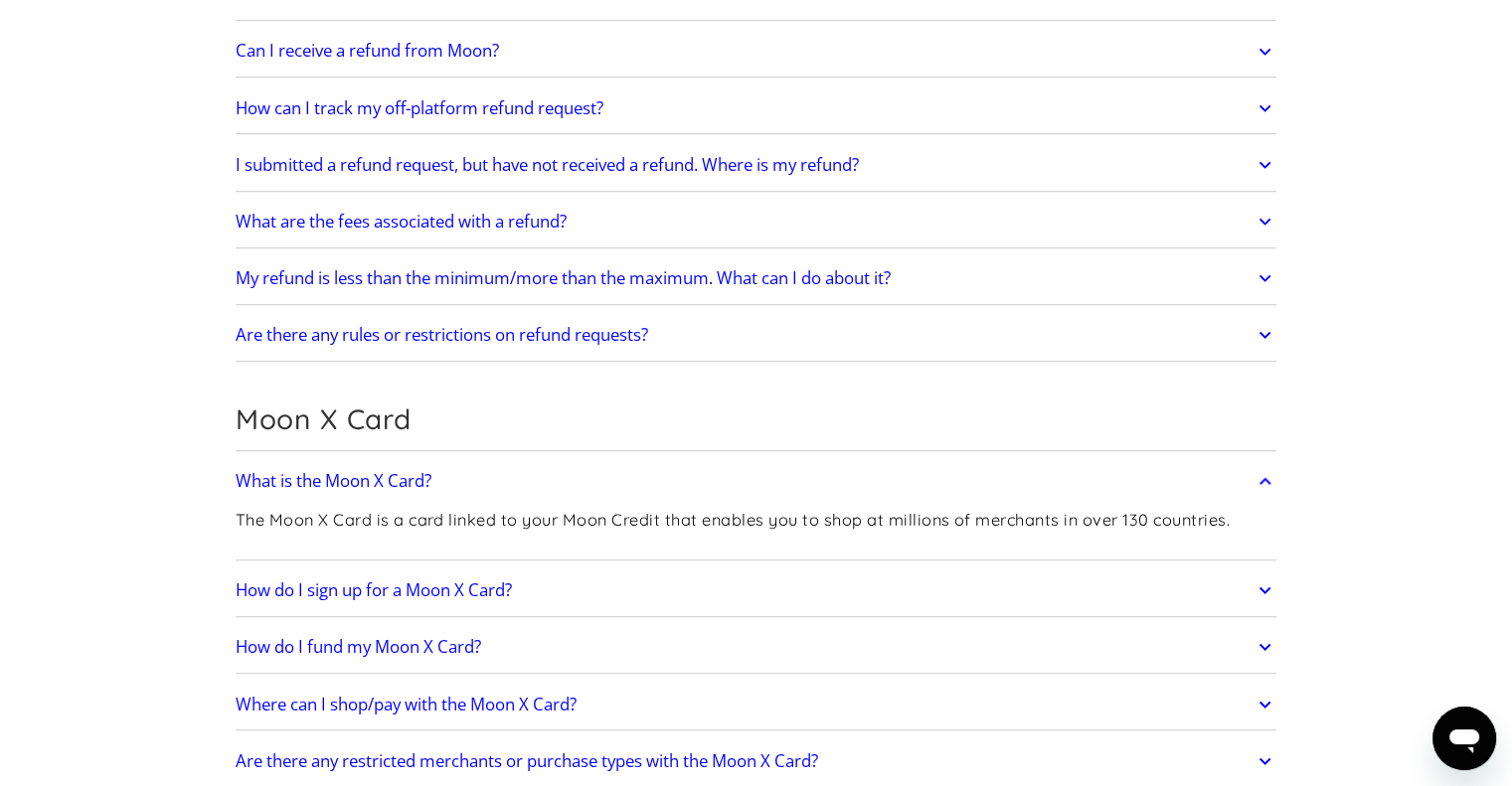 click on "What is the Moon X Card?" at bounding box center [756, 481] 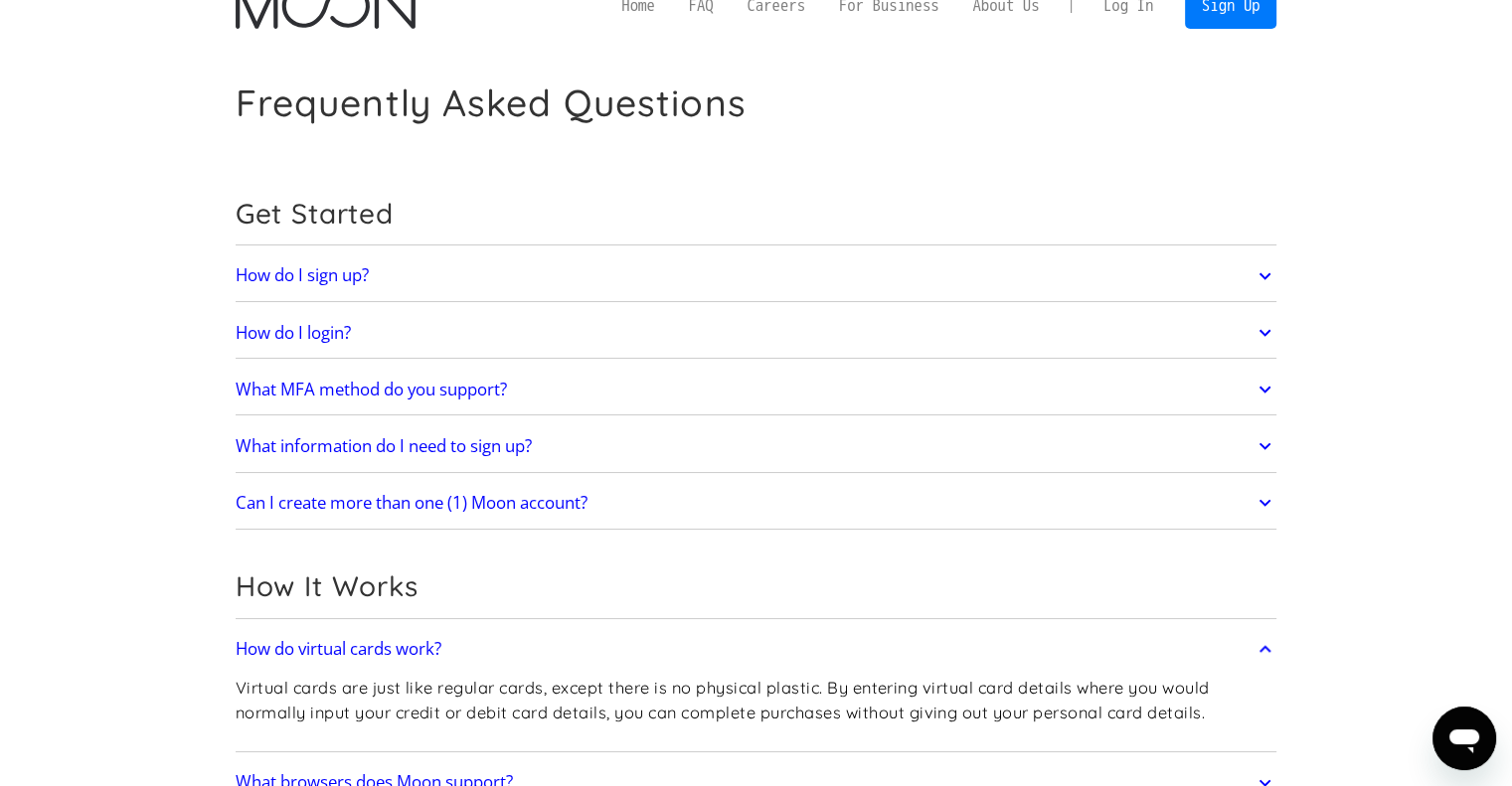 scroll, scrollTop: 0, scrollLeft: 0, axis: both 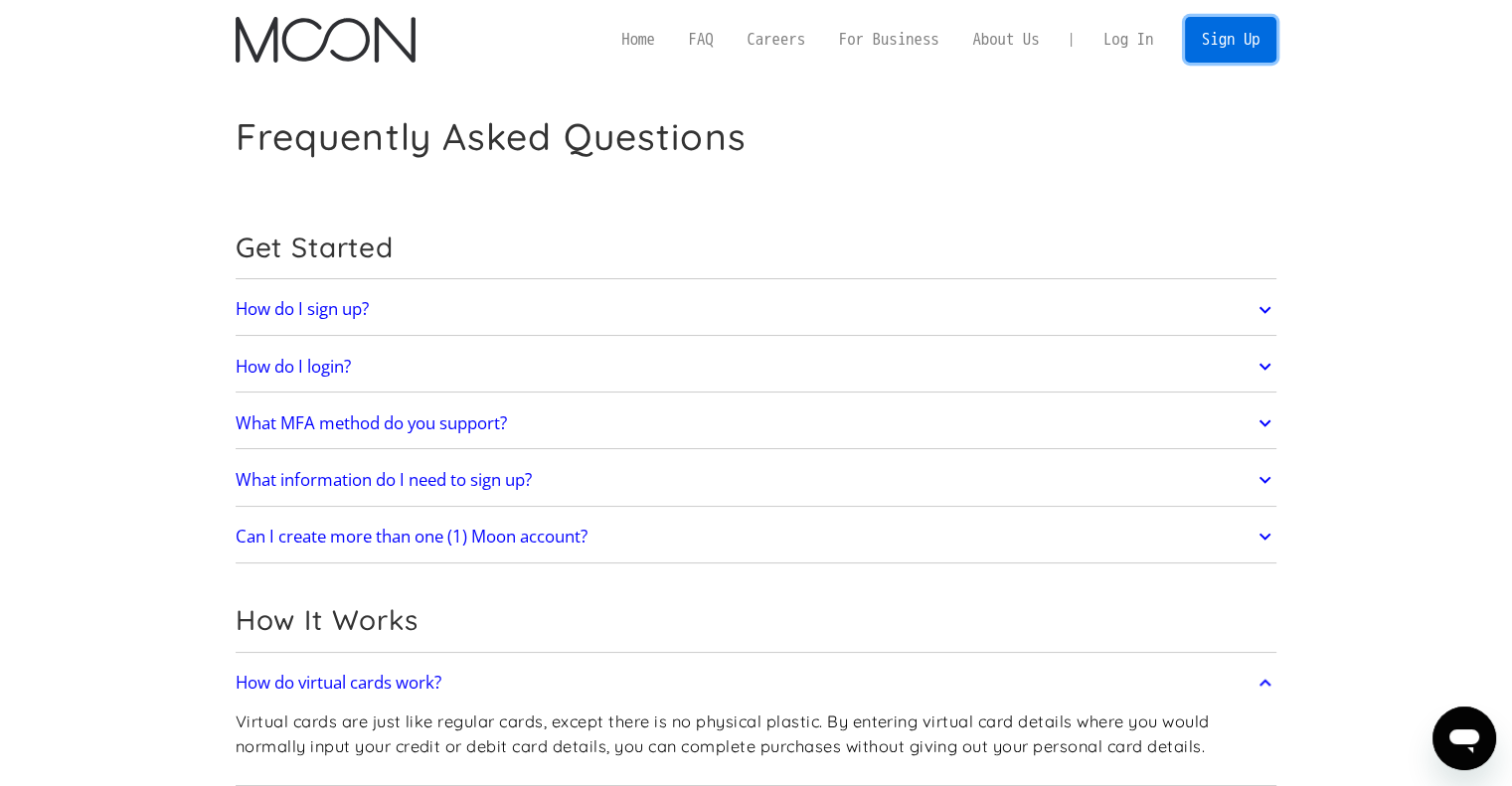 click on "Sign Up" at bounding box center [1231, 39] 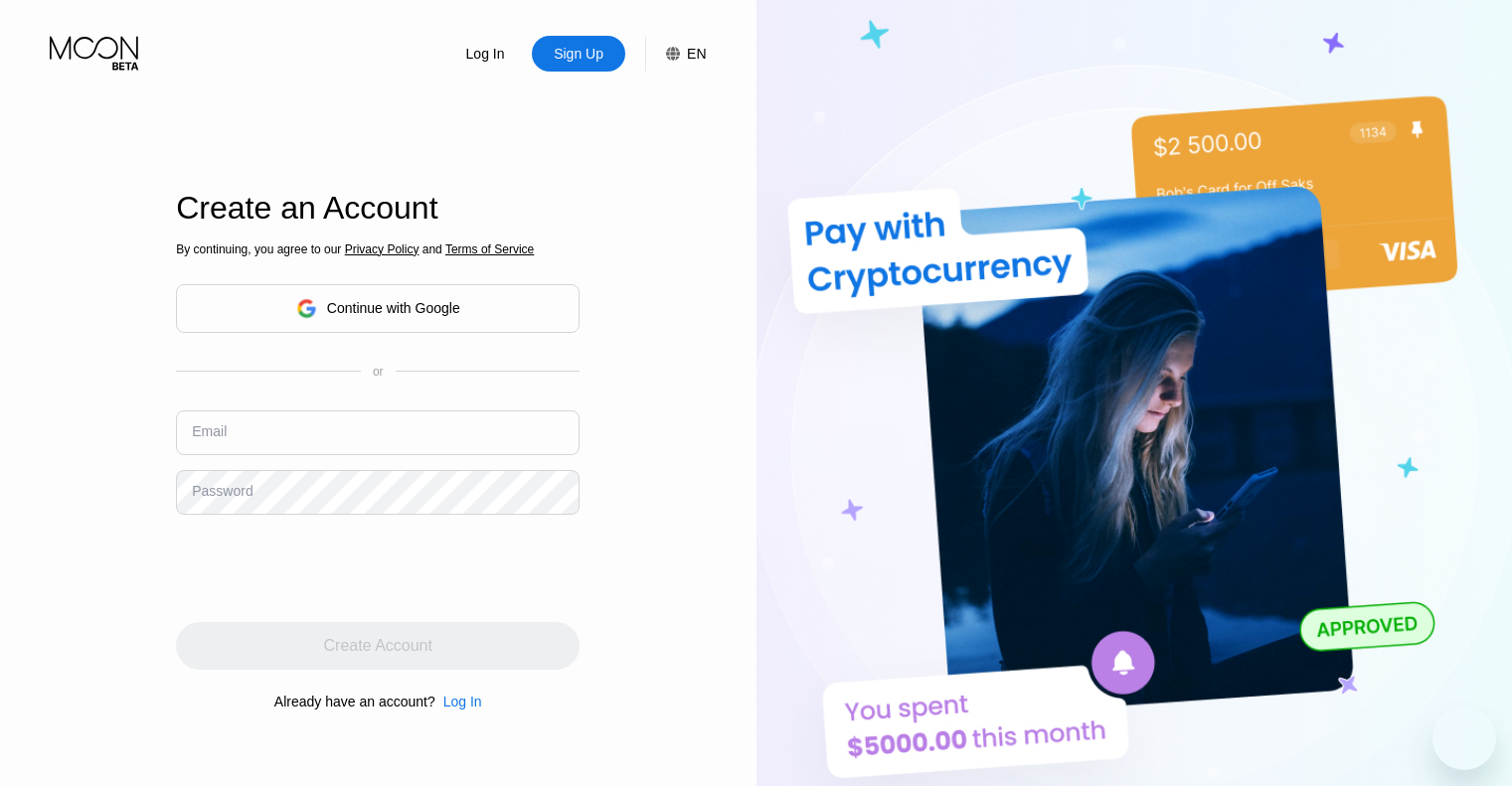 scroll, scrollTop: 0, scrollLeft: 0, axis: both 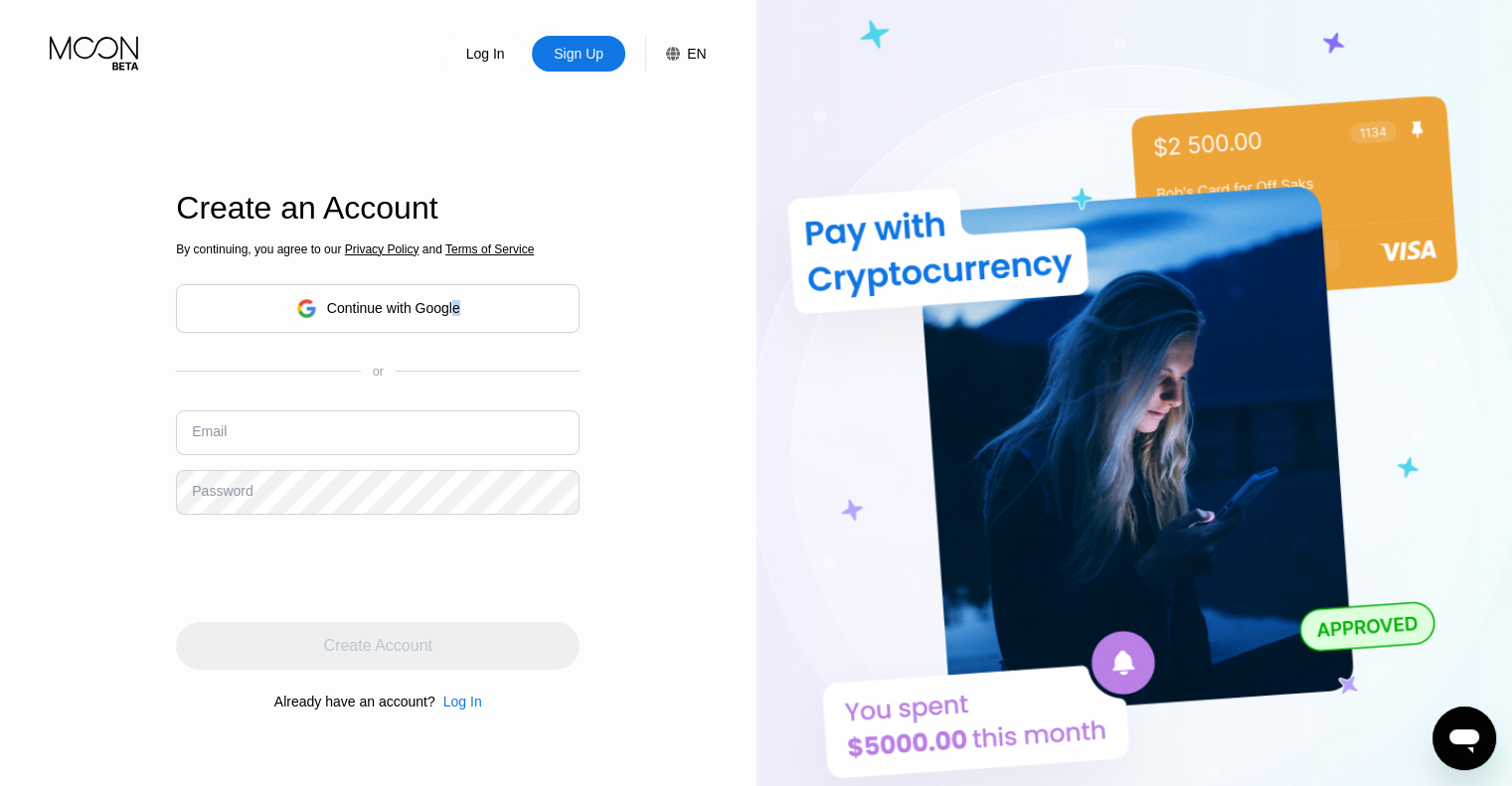 click on "Continue with Google" at bounding box center [378, 308] 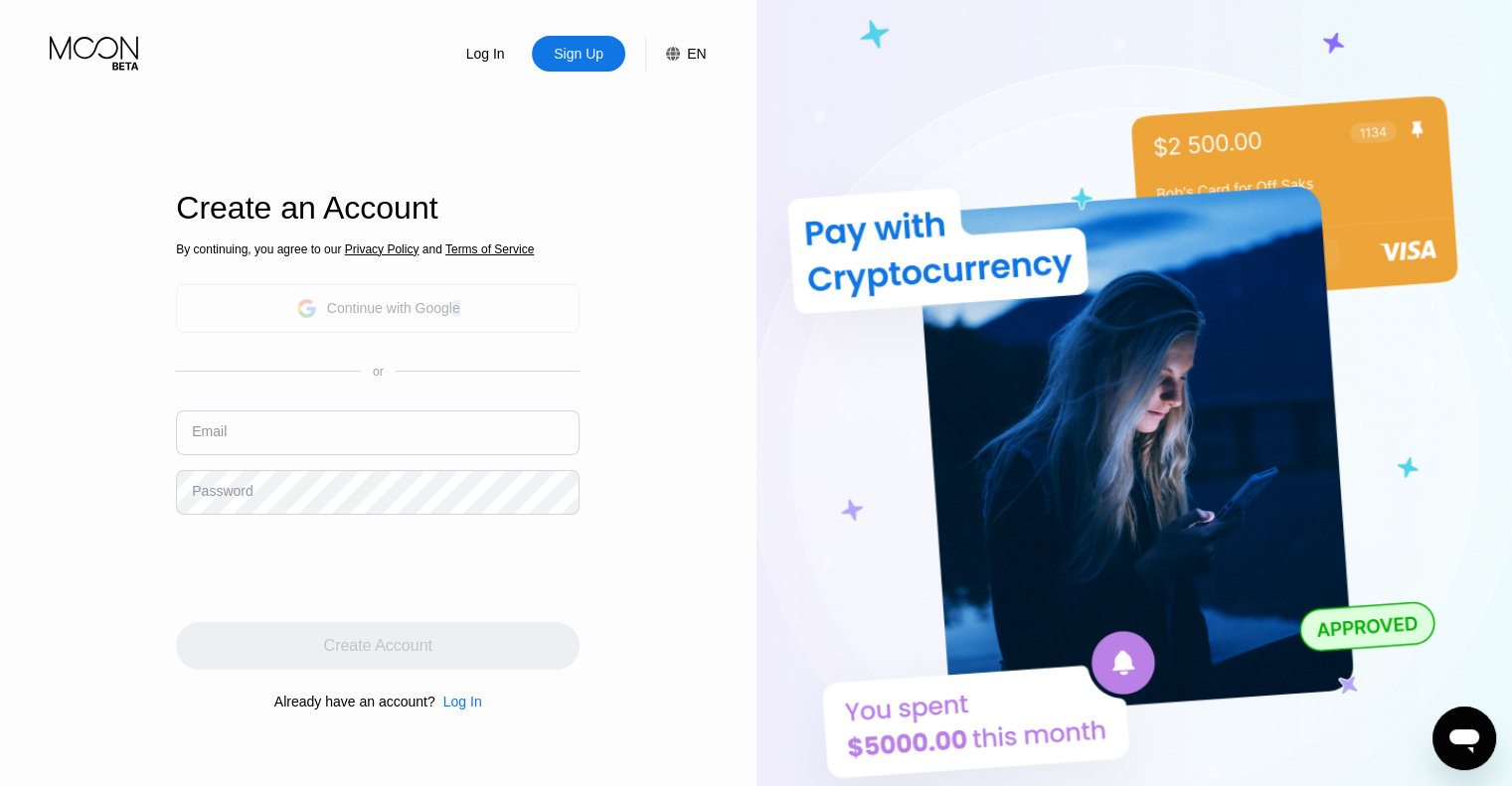 click on "Continue with Google" at bounding box center [378, 308] 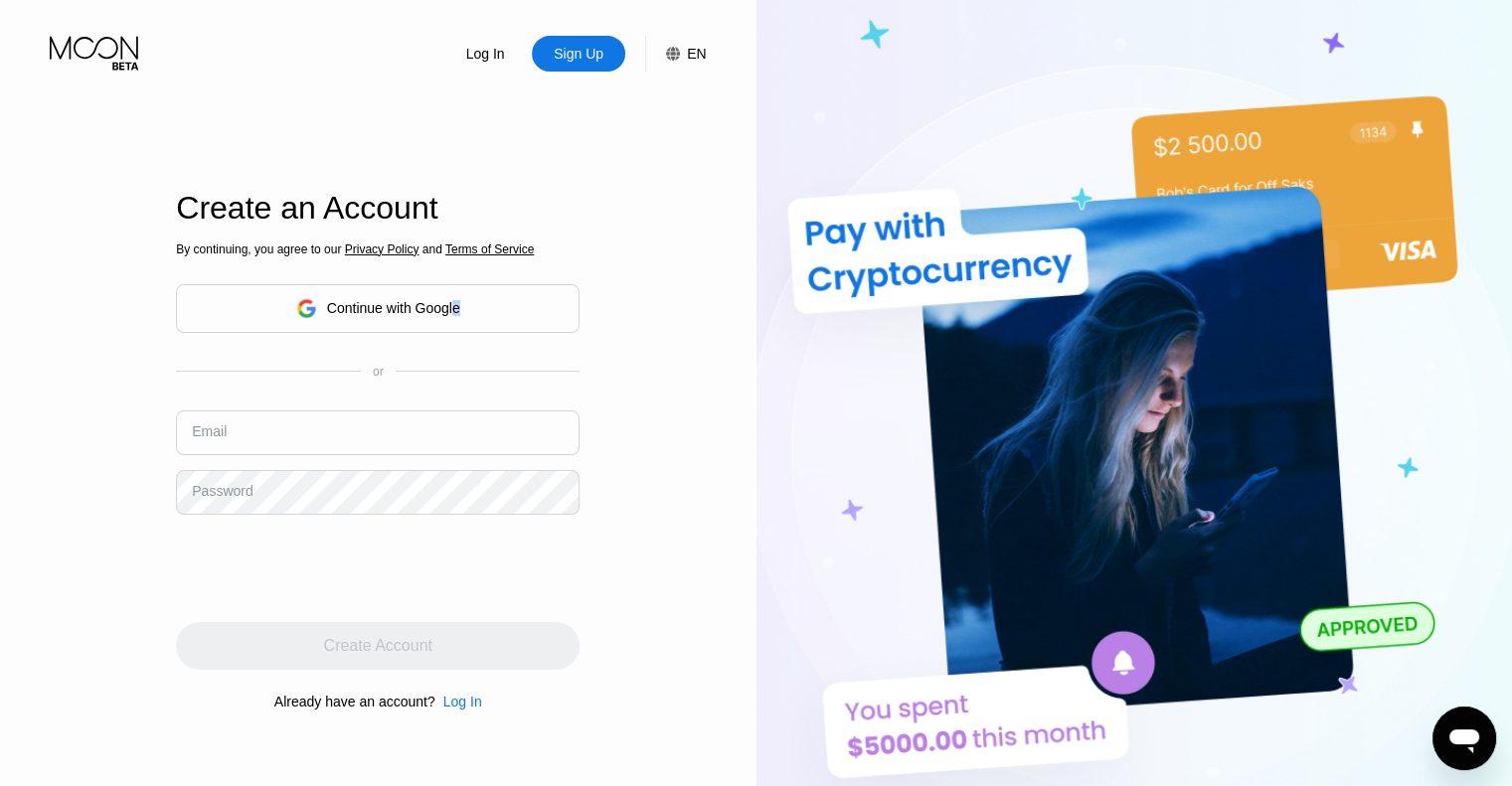 click on "Continue with Google" at bounding box center (378, 308) 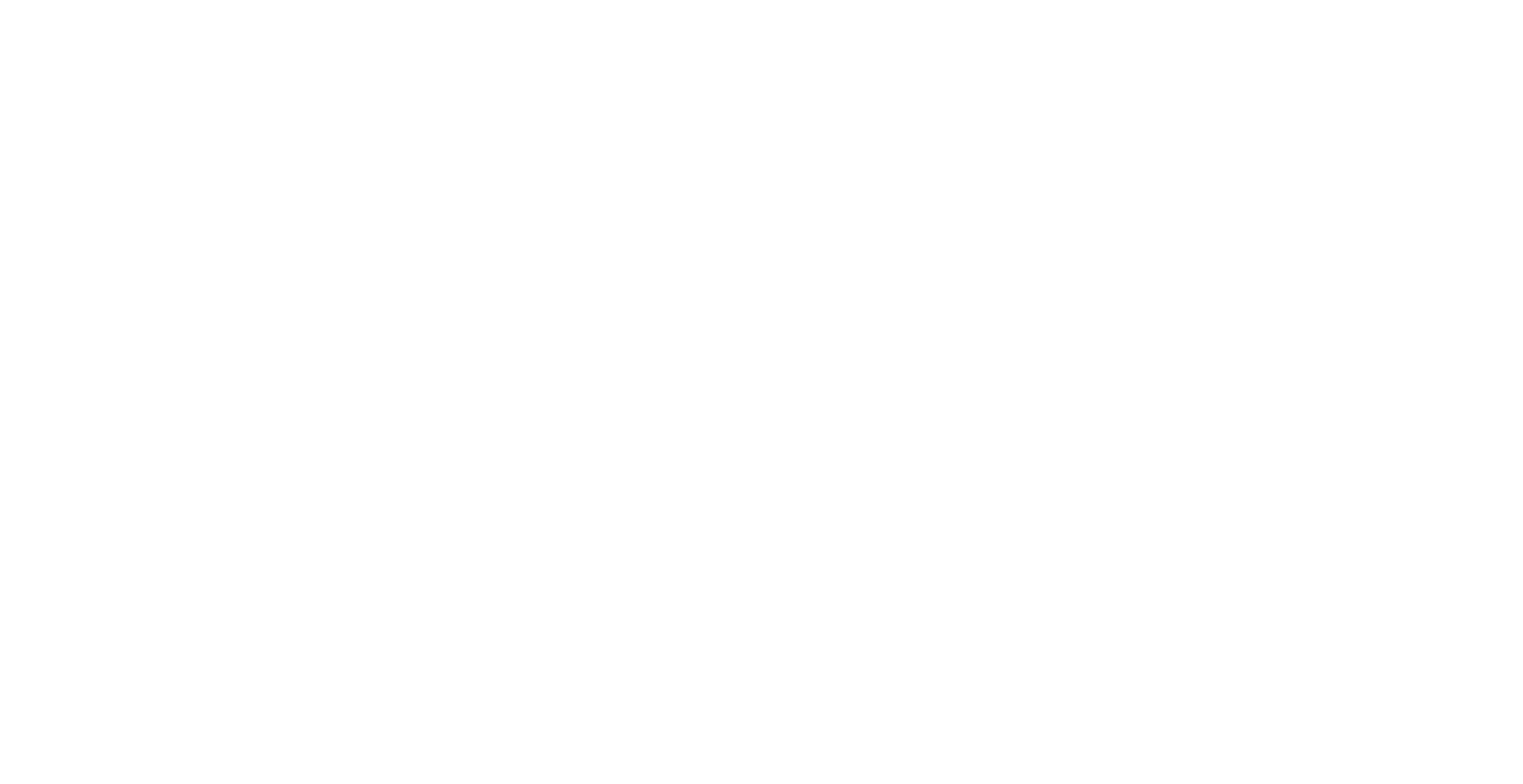 scroll, scrollTop: 0, scrollLeft: 0, axis: both 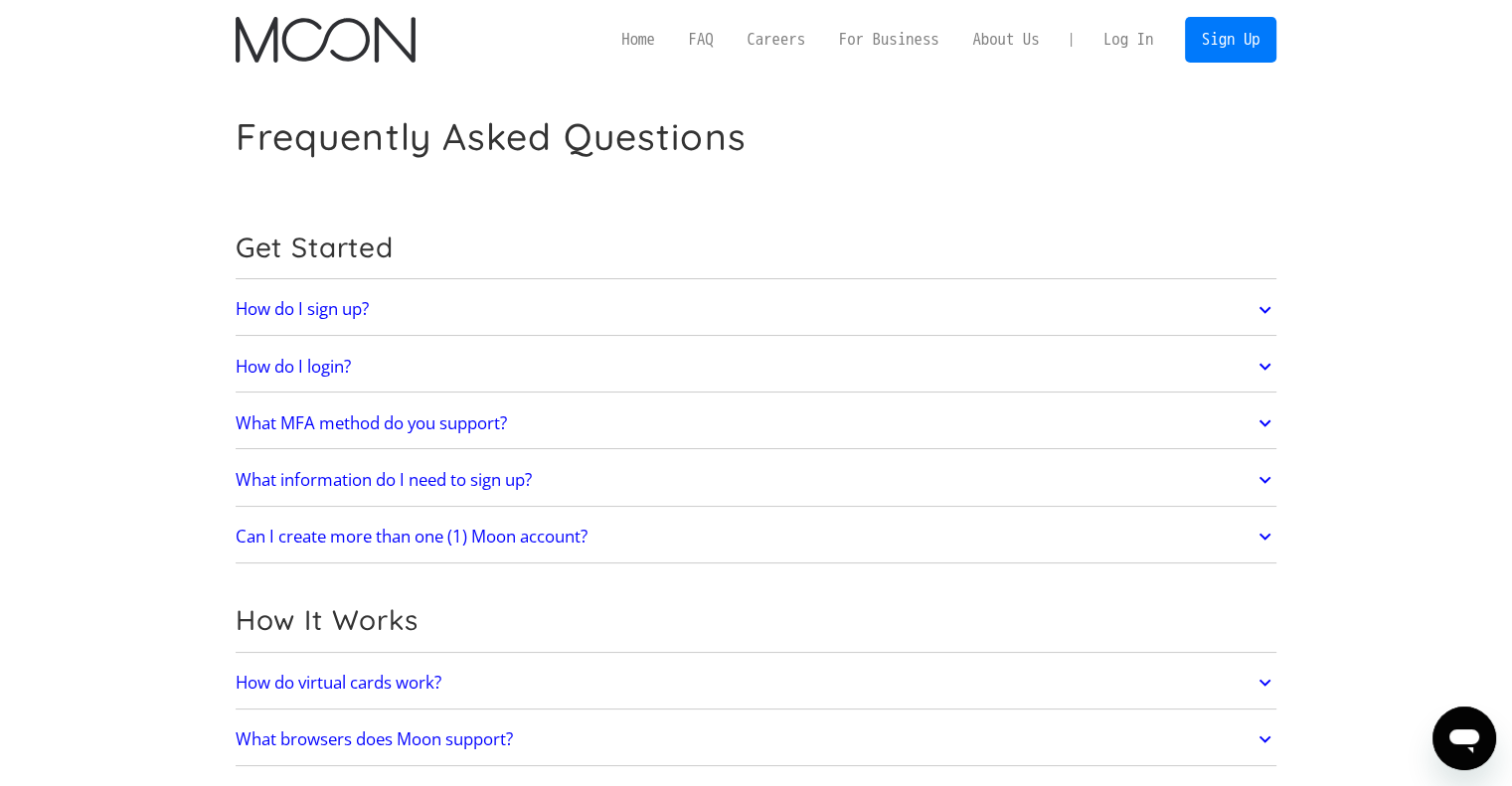 click on "Log In" at bounding box center (1128, 40) 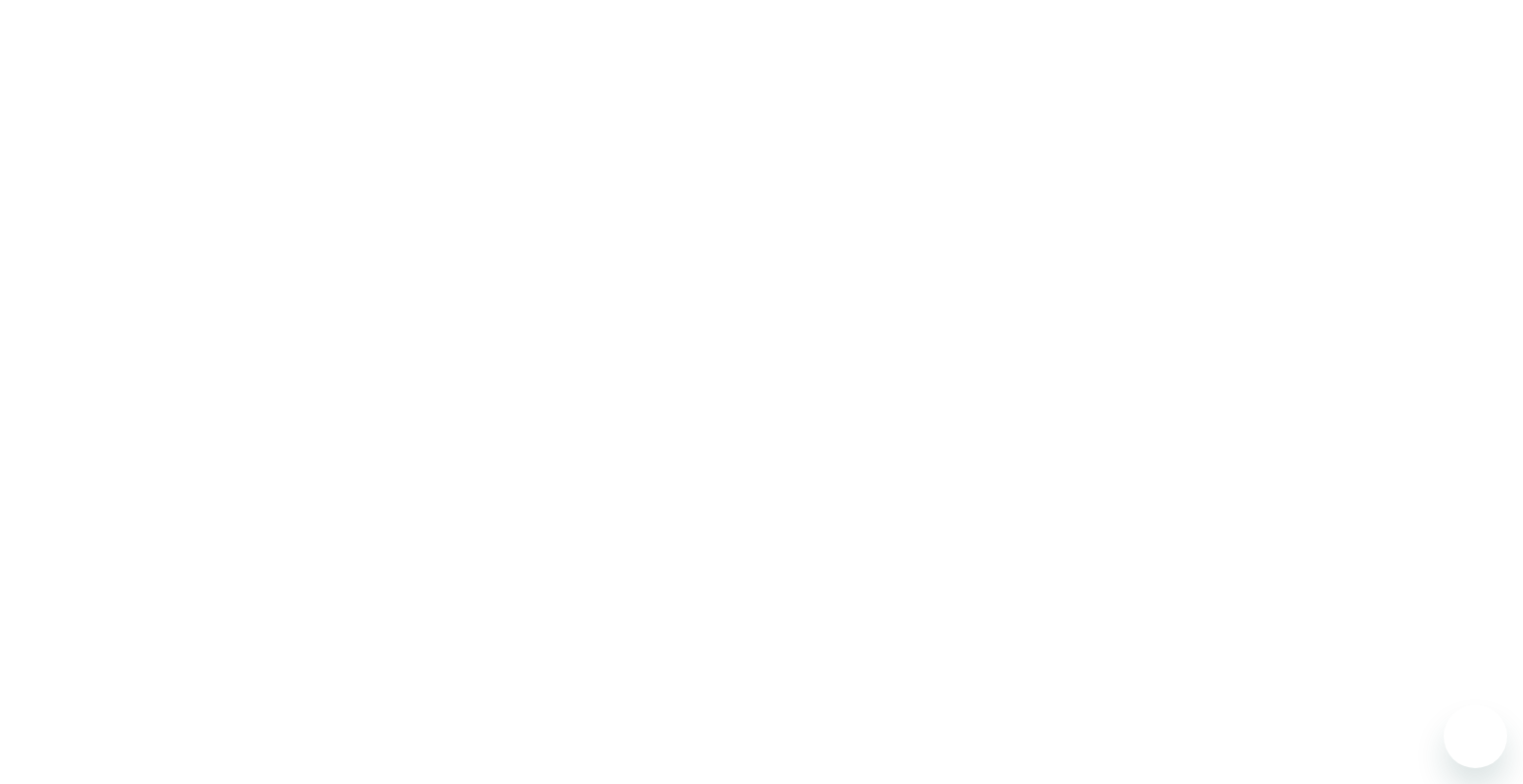 scroll, scrollTop: 0, scrollLeft: 0, axis: both 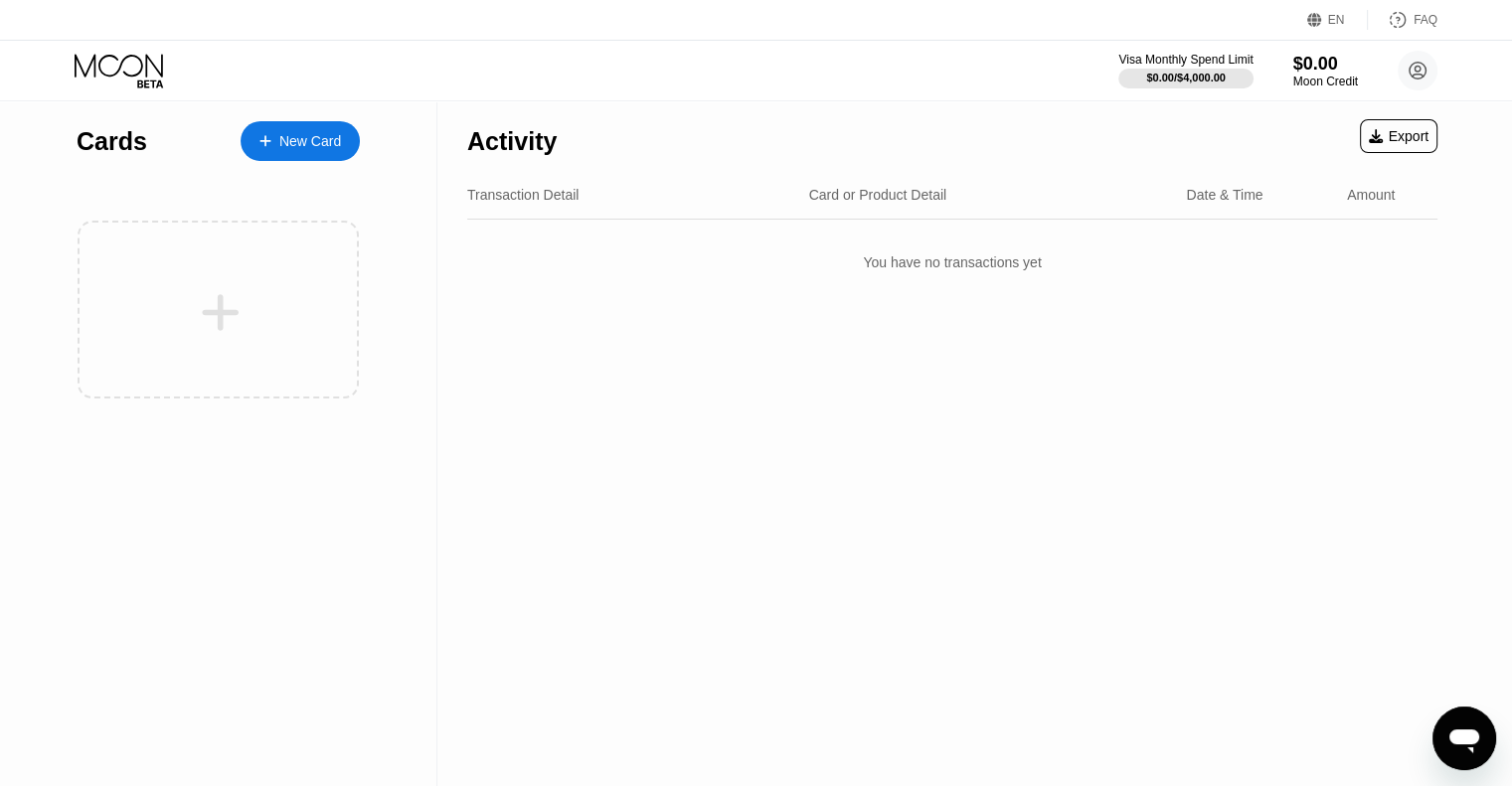 drag, startPoint x: 1477, startPoint y: 720, endPoint x: 1459, endPoint y: 709, distance: 21.095023 